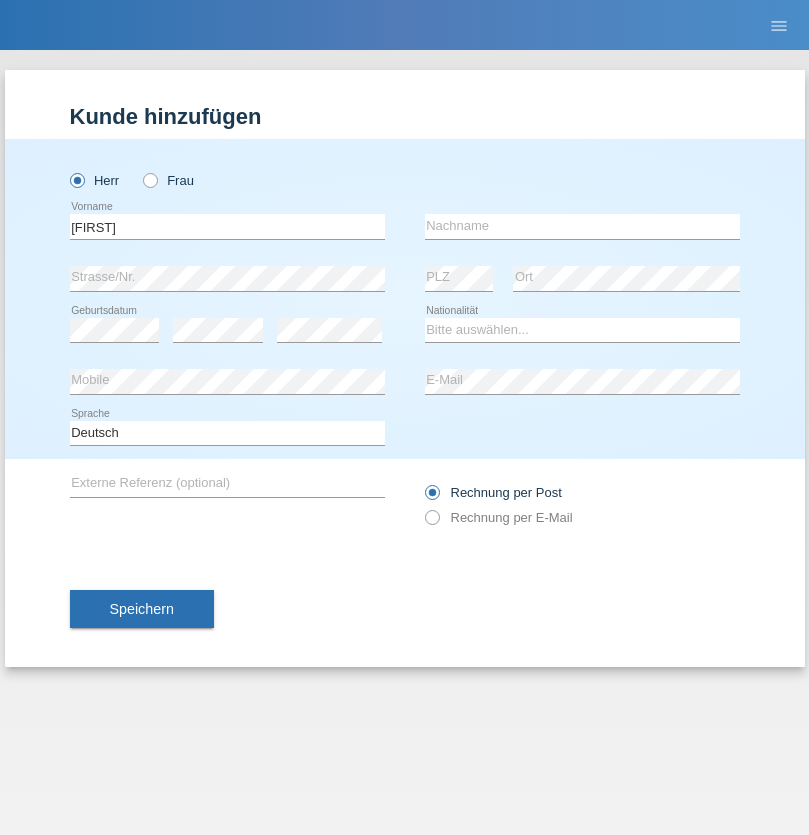 type on "Enea" 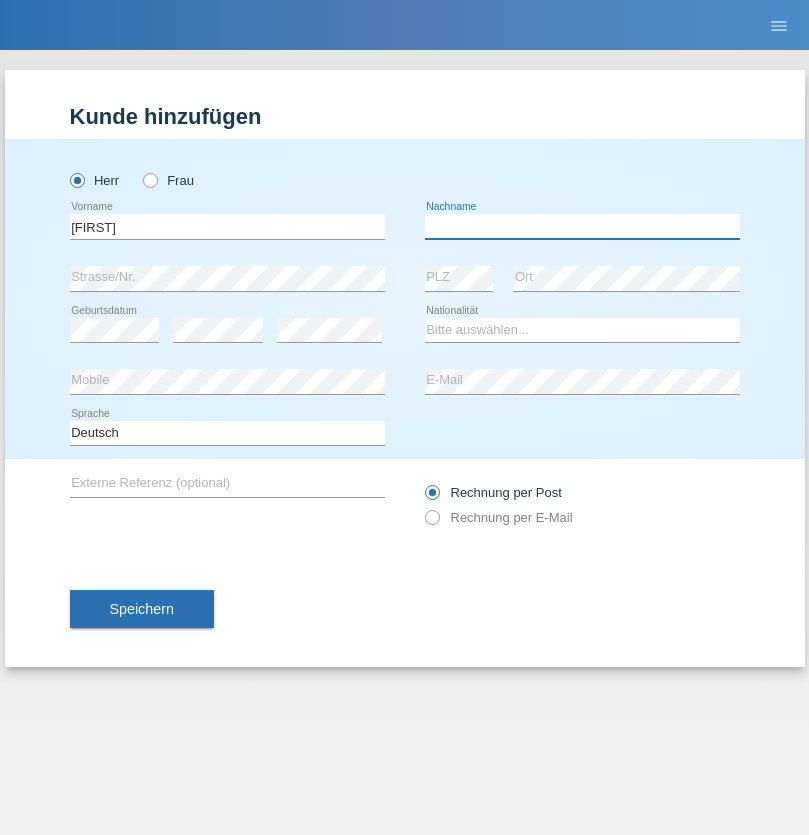 click at bounding box center (582, 226) 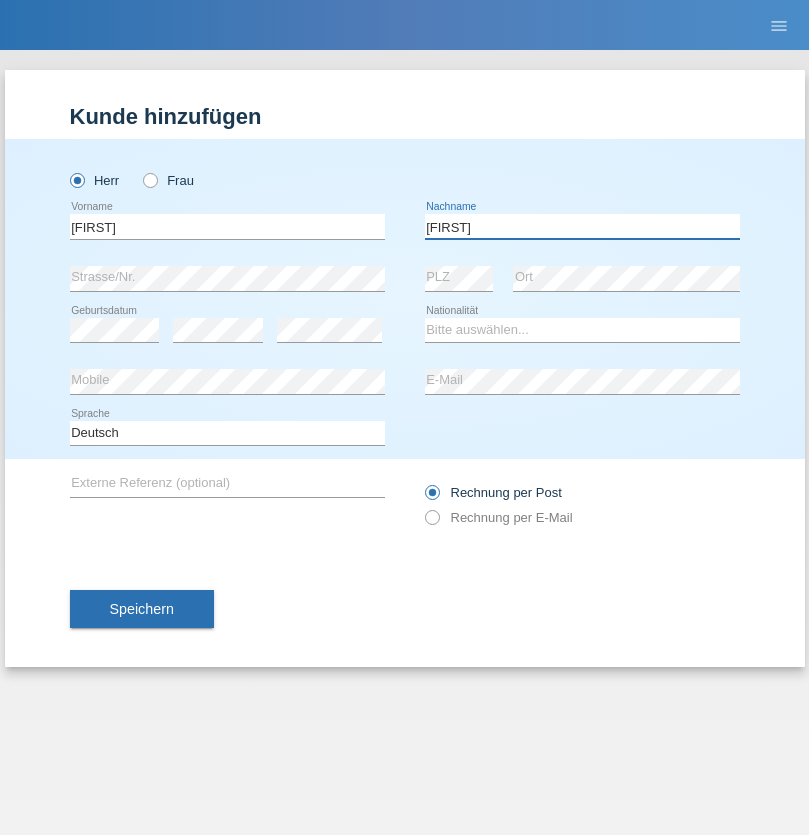 type on "Andrei" 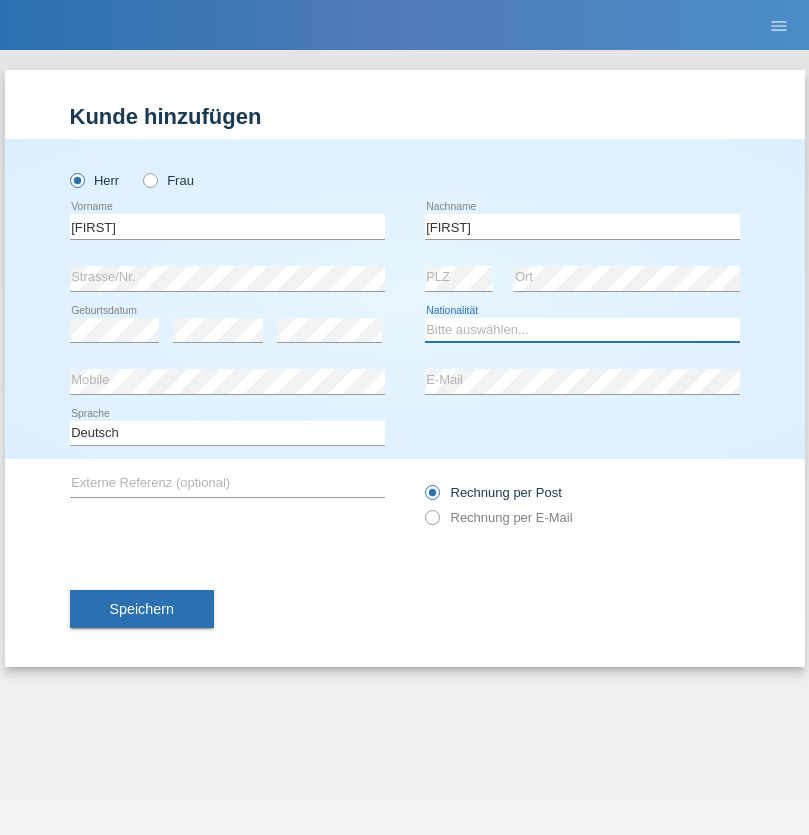 select on "OM" 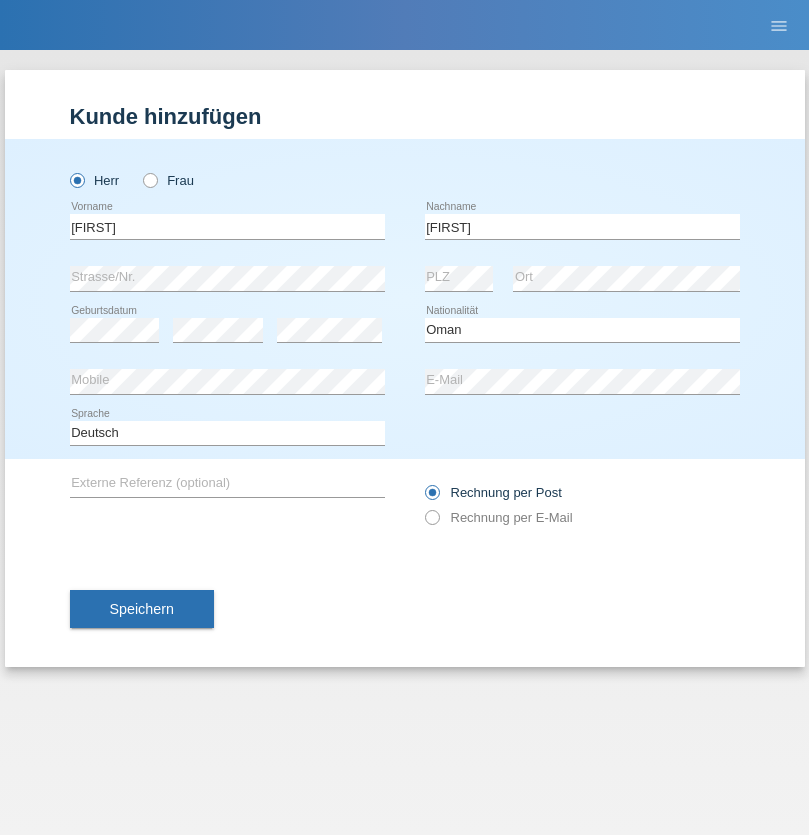 select on "C" 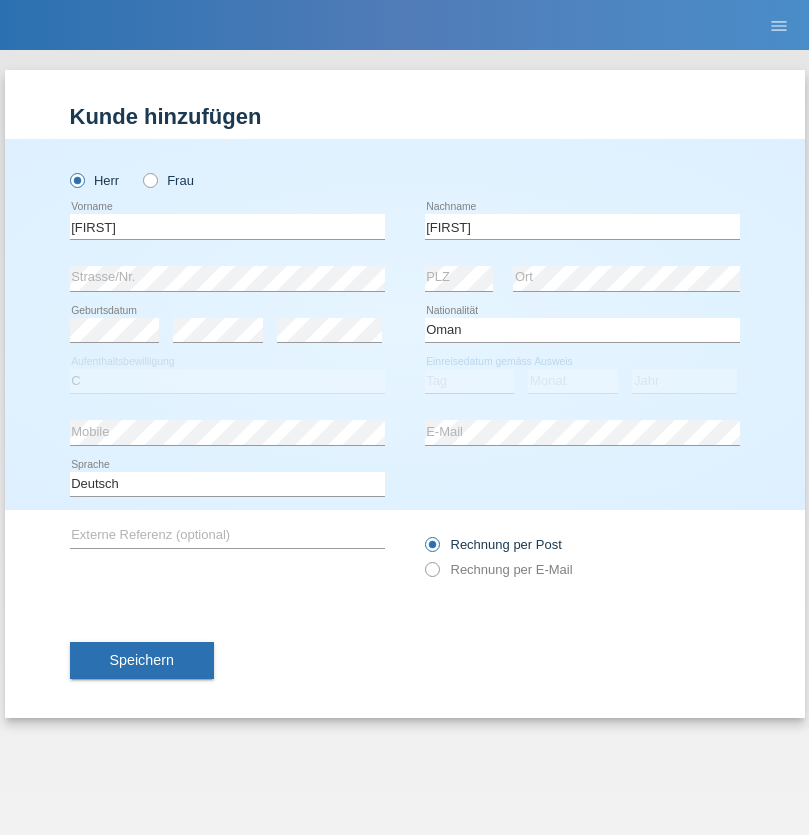 select on "17" 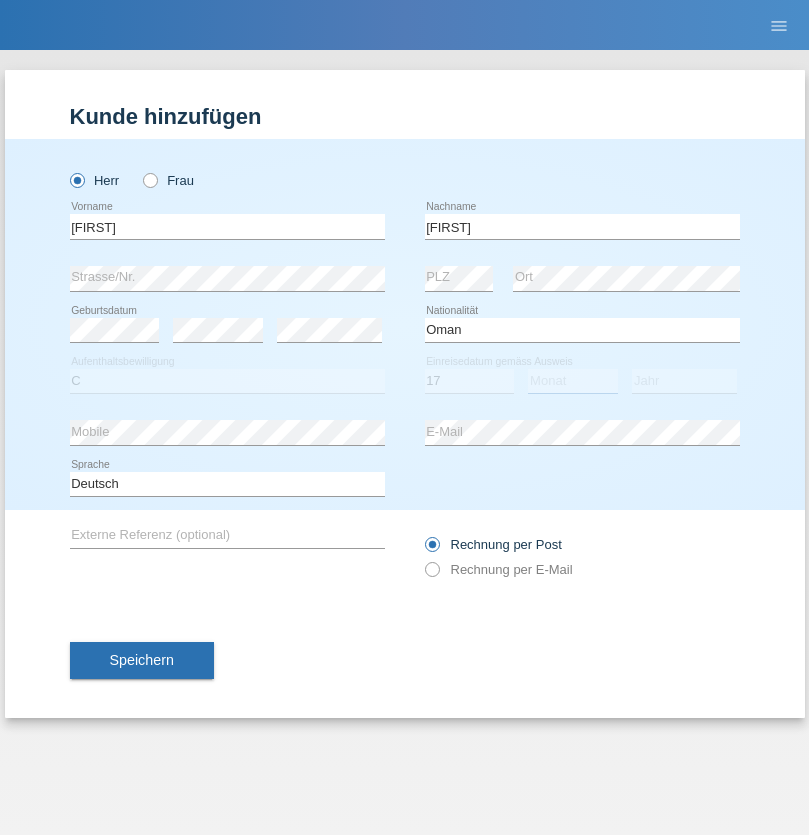 select on "06" 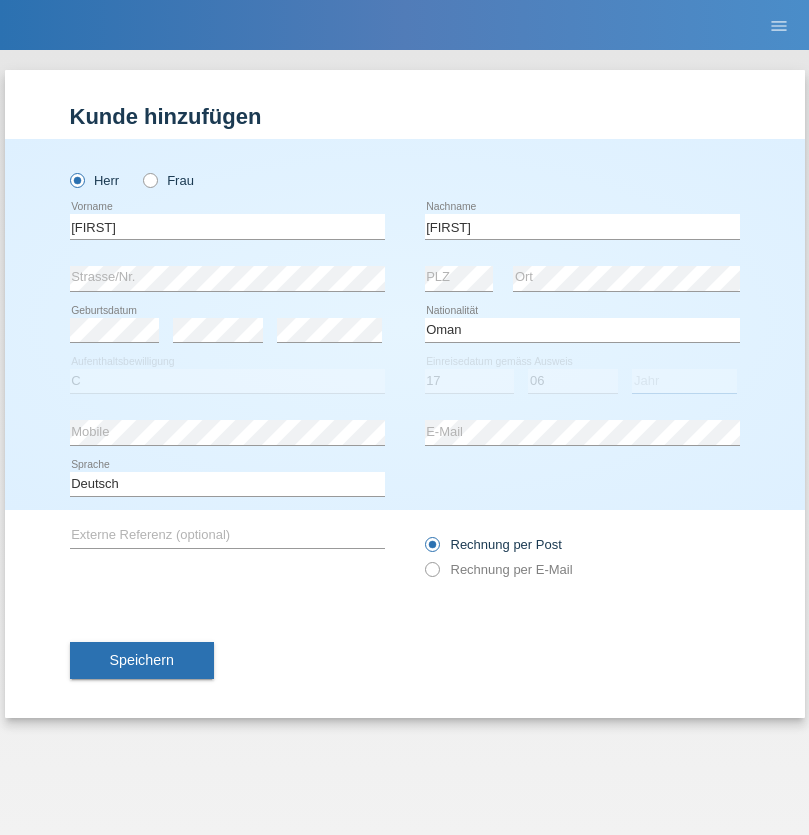select on "2021" 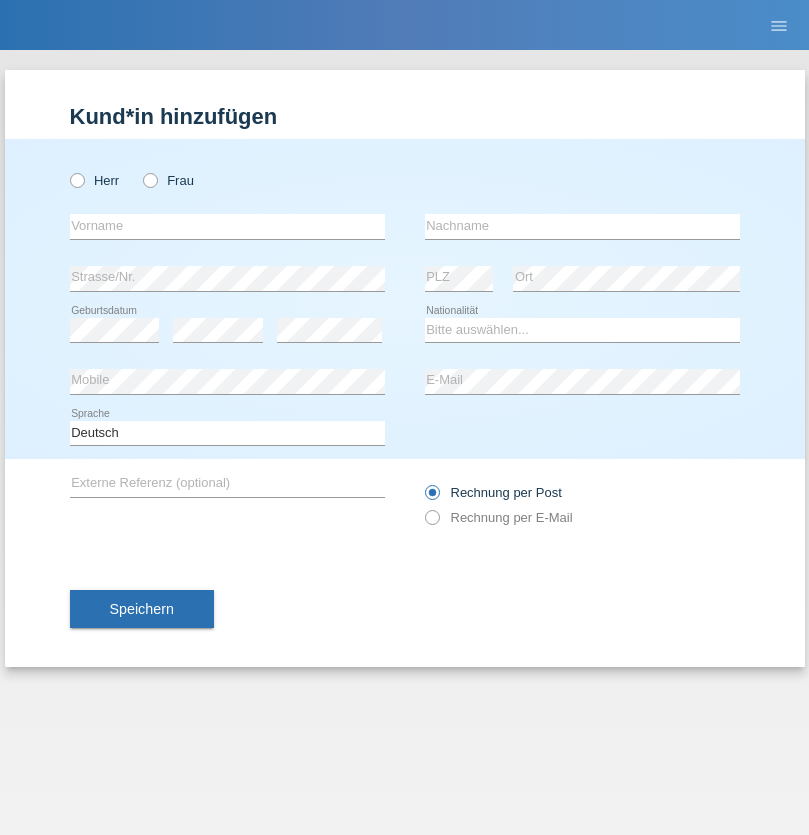 scroll, scrollTop: 0, scrollLeft: 0, axis: both 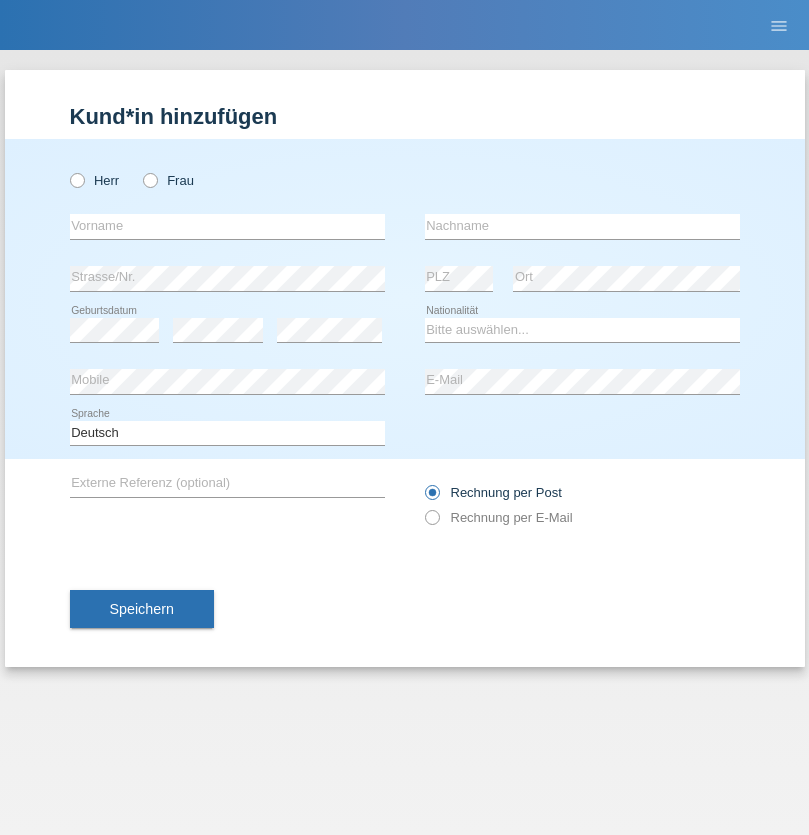 radio on "true" 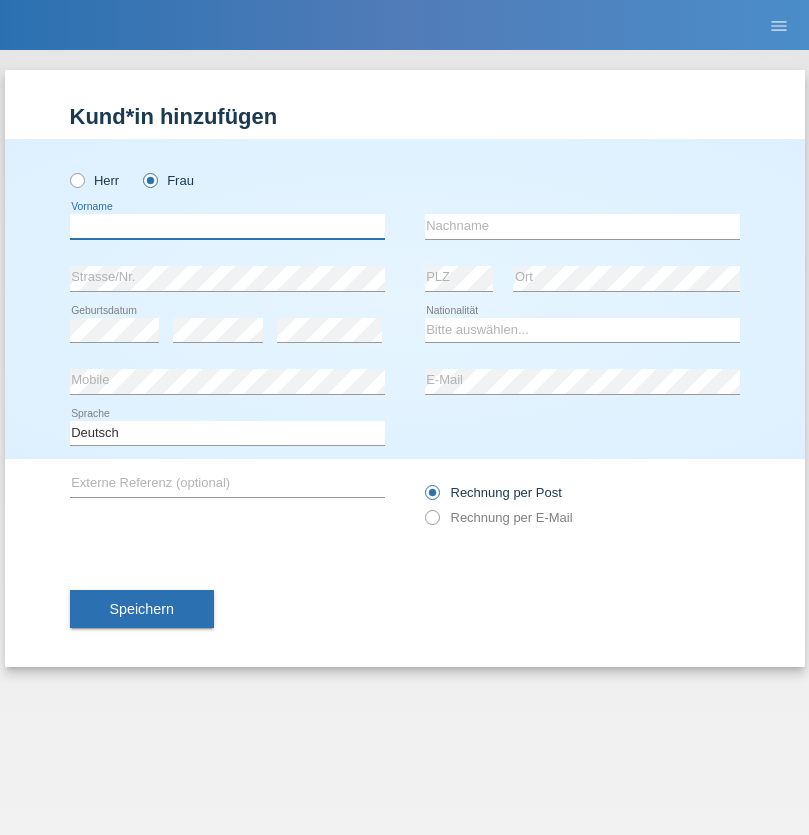 click at bounding box center (227, 226) 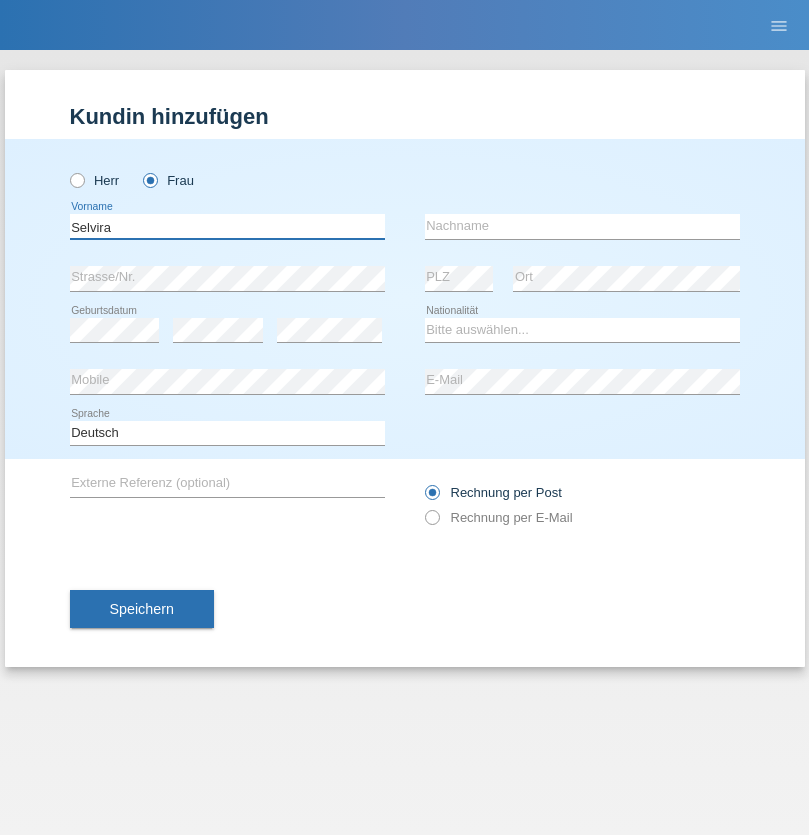 type on "Selvira" 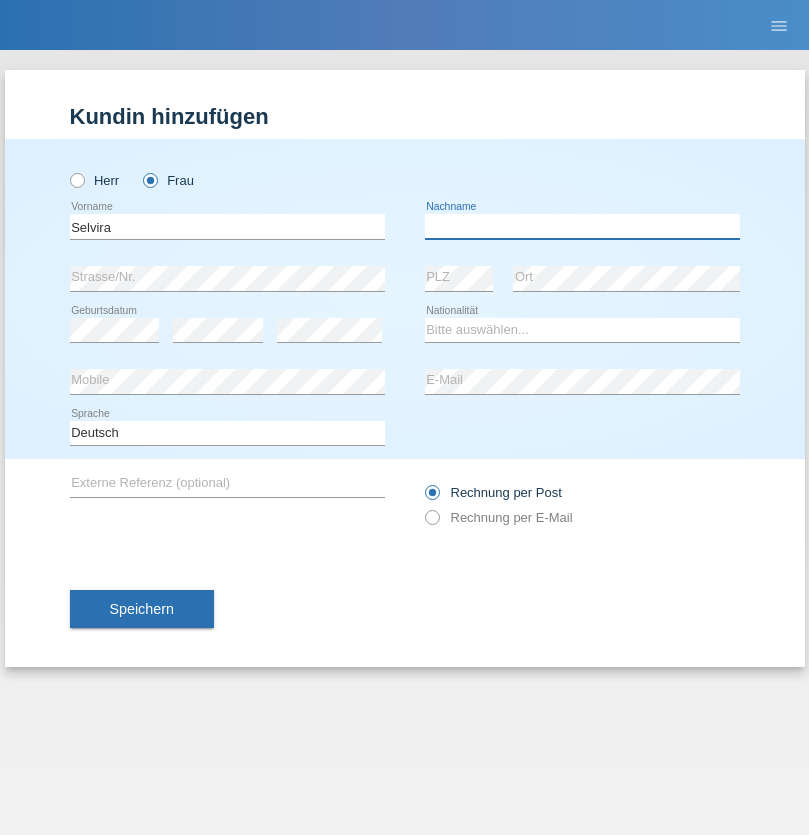 click at bounding box center [582, 226] 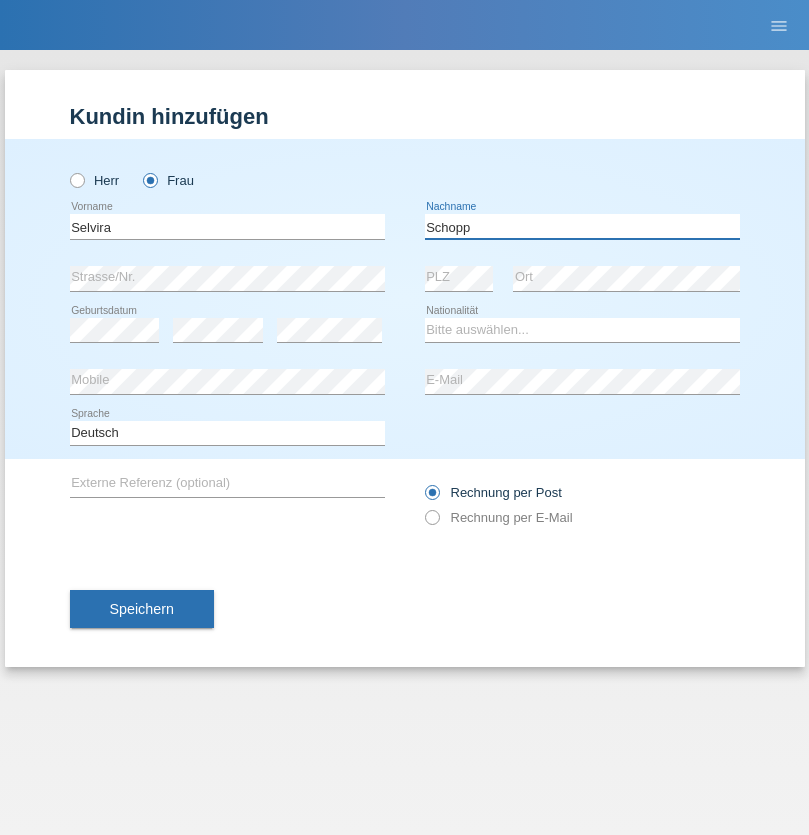 type on "Schopp" 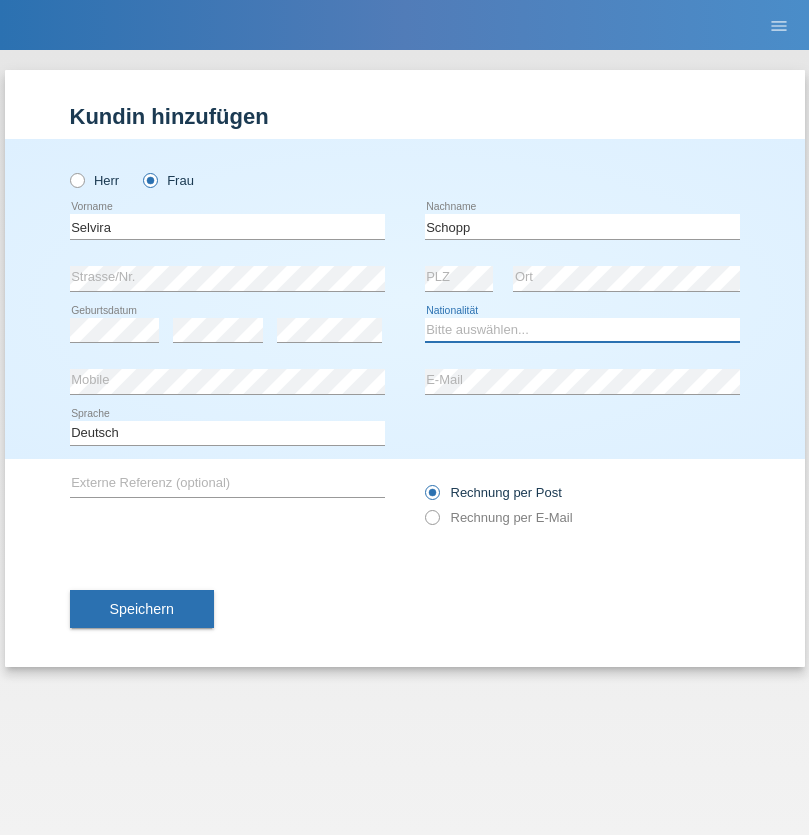 select on "CH" 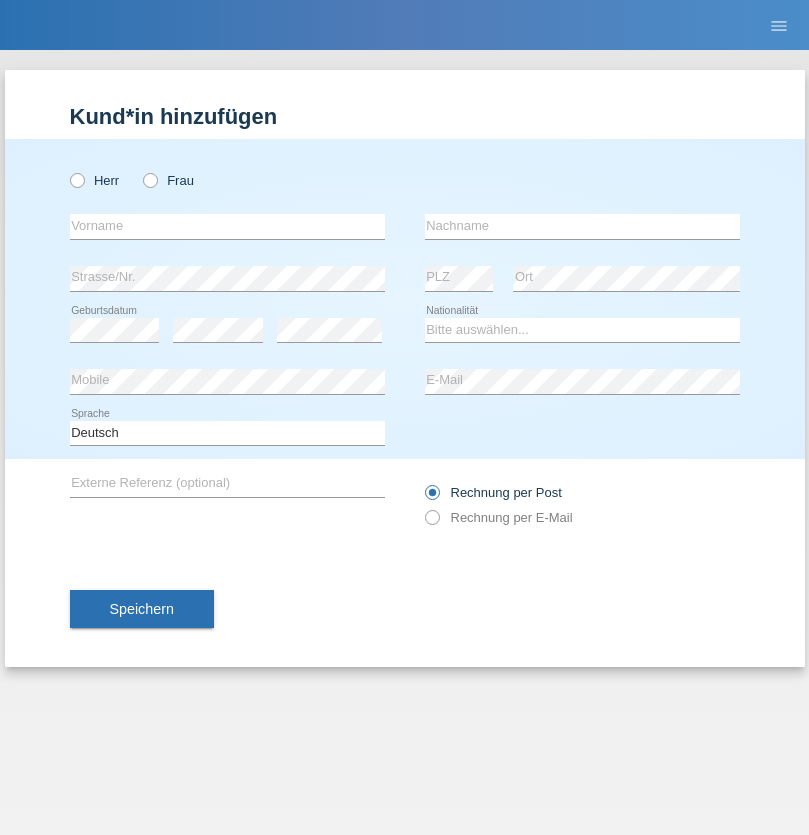 scroll, scrollTop: 0, scrollLeft: 0, axis: both 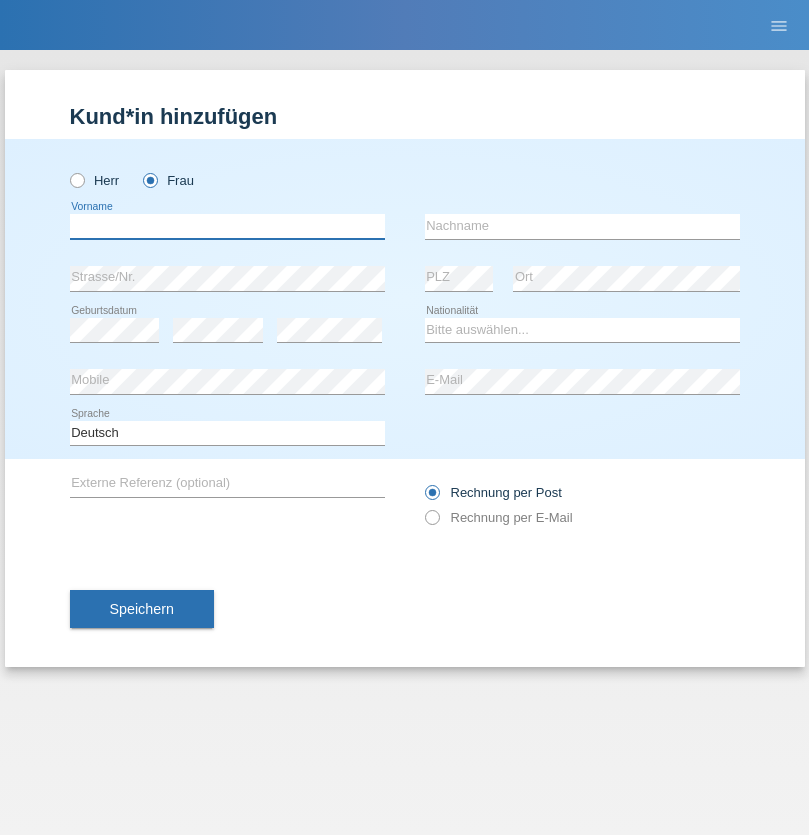 click at bounding box center (227, 226) 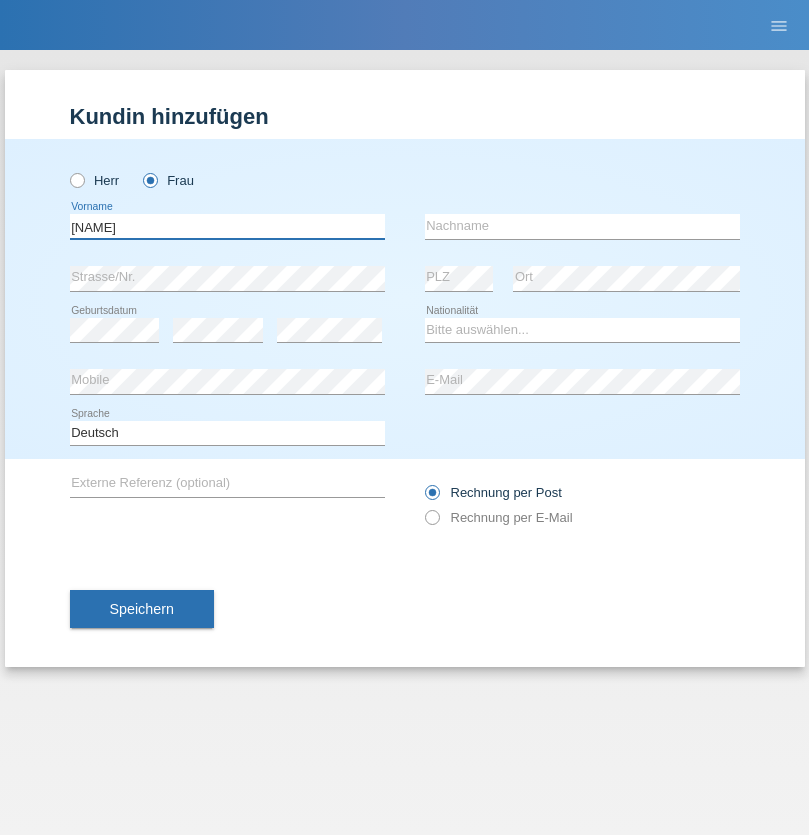type on "MICHAELA" 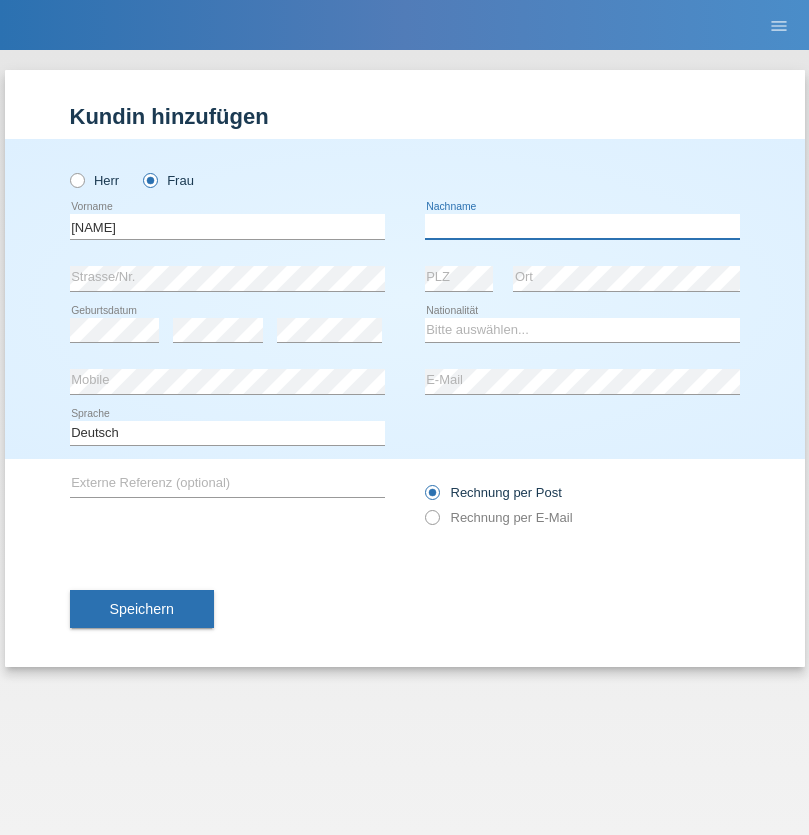 click at bounding box center [582, 226] 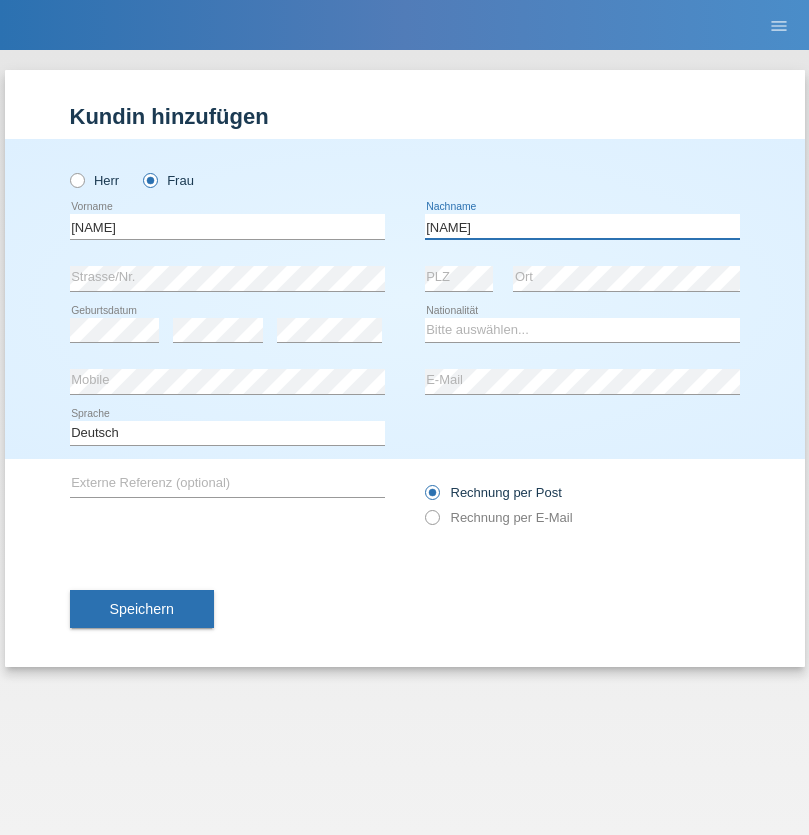 type on "BERNATOVA" 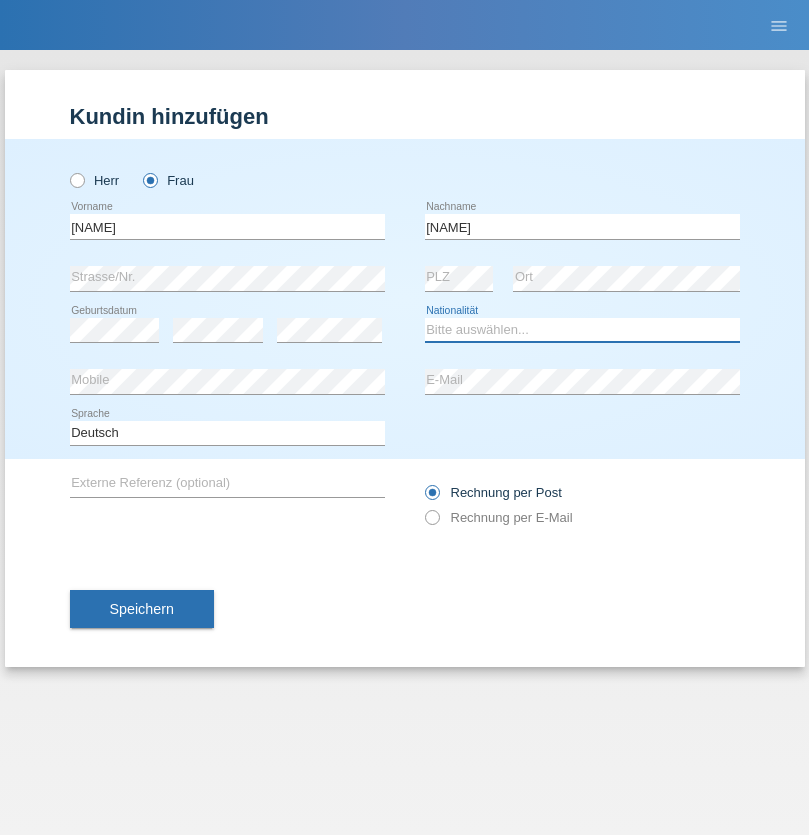 select on "SK" 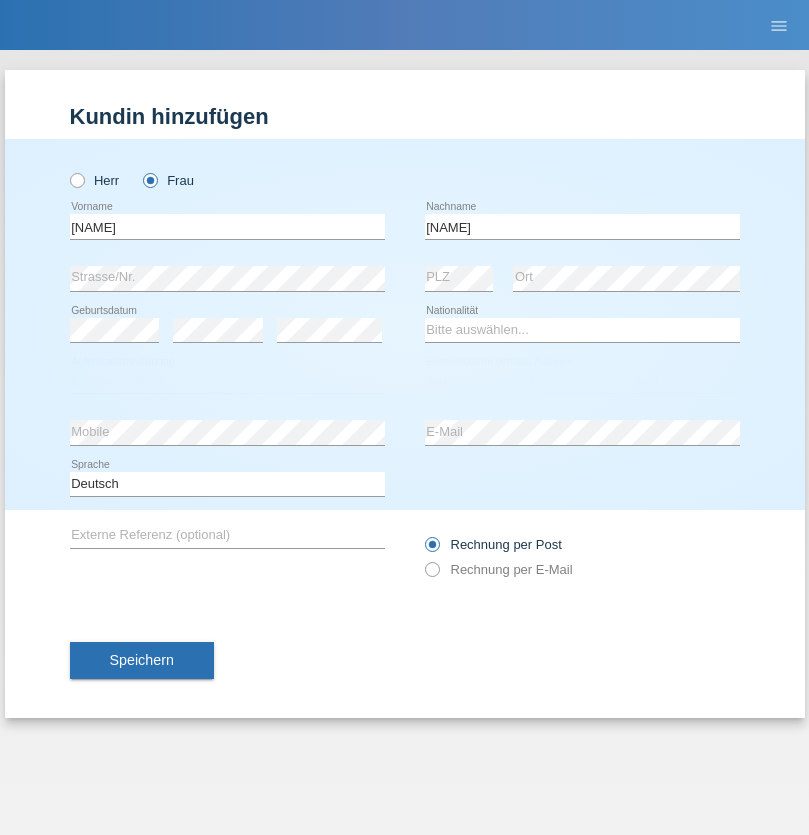 select on "C" 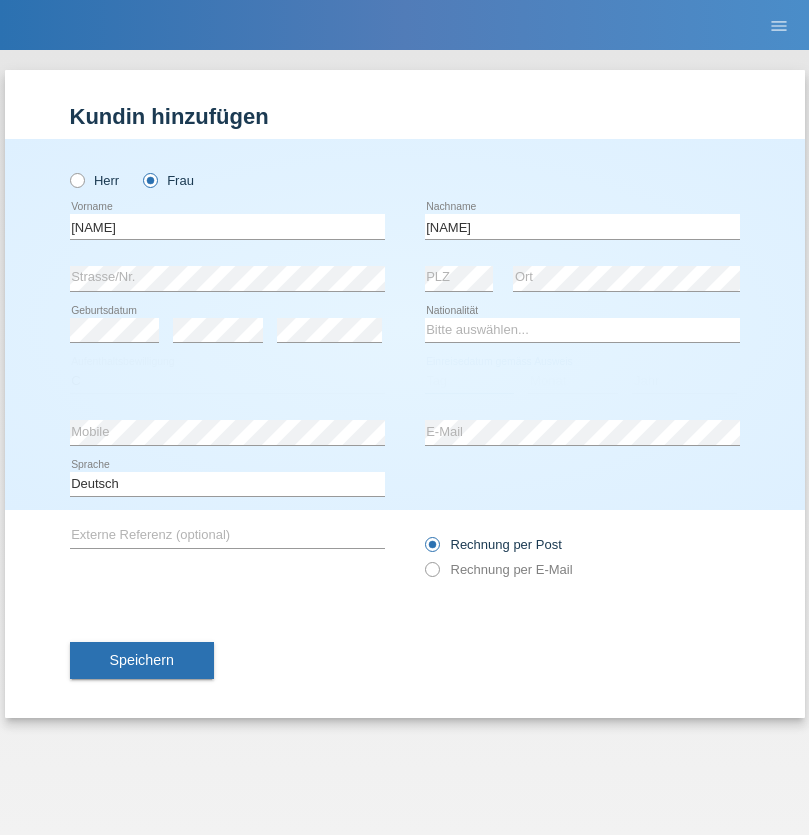 select on "05" 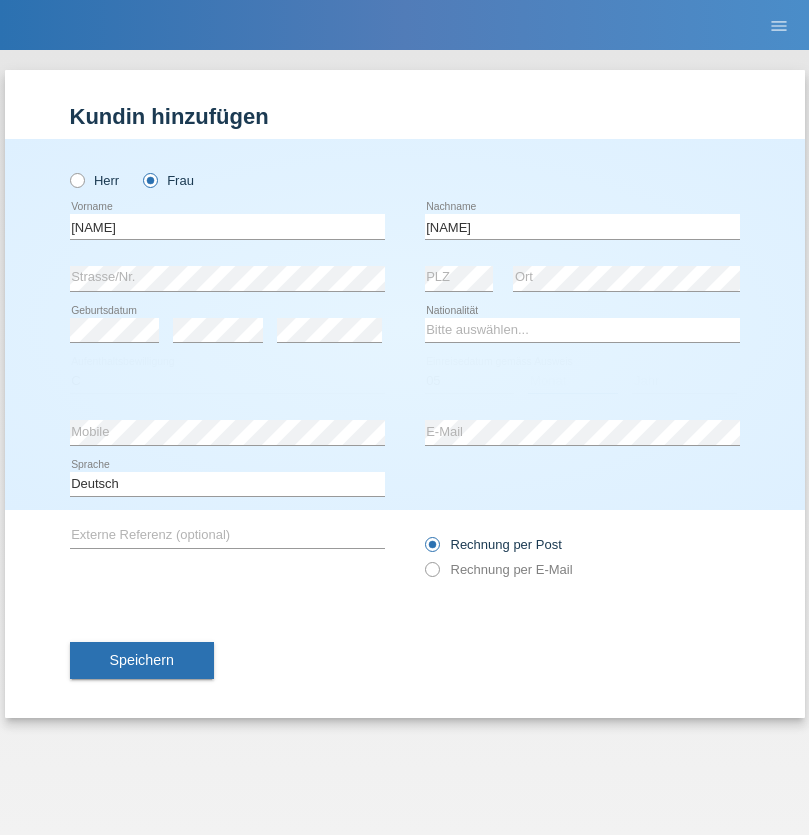 select on "04" 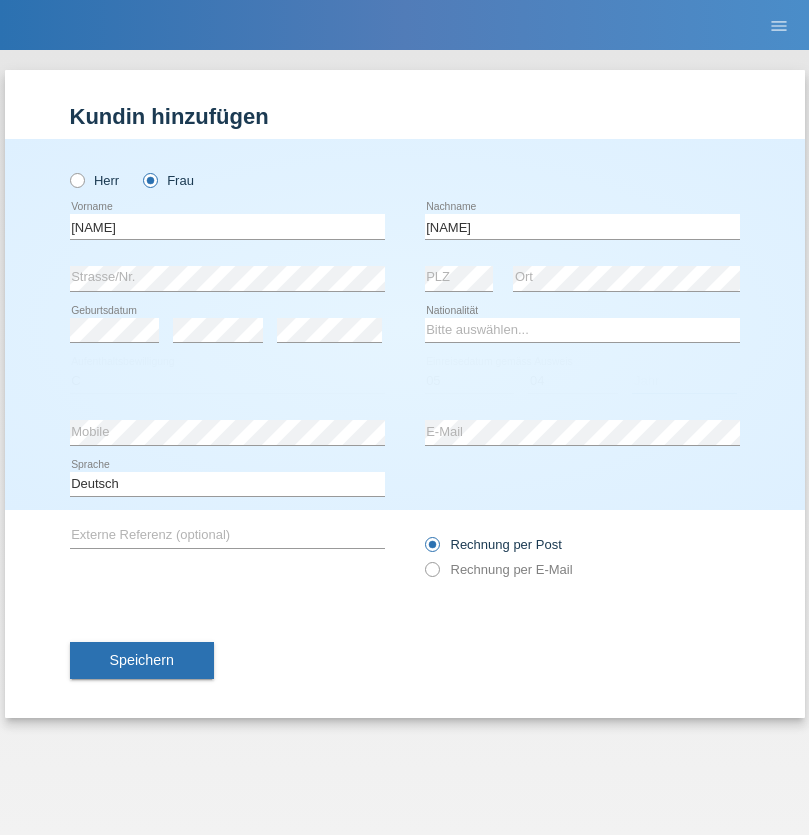 select on "2014" 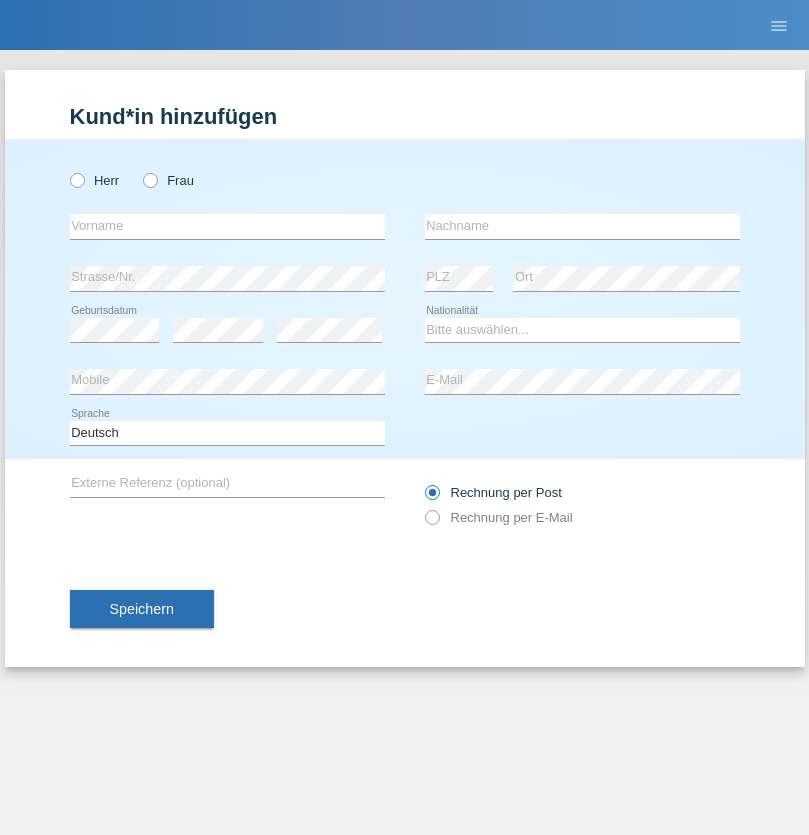 scroll, scrollTop: 0, scrollLeft: 0, axis: both 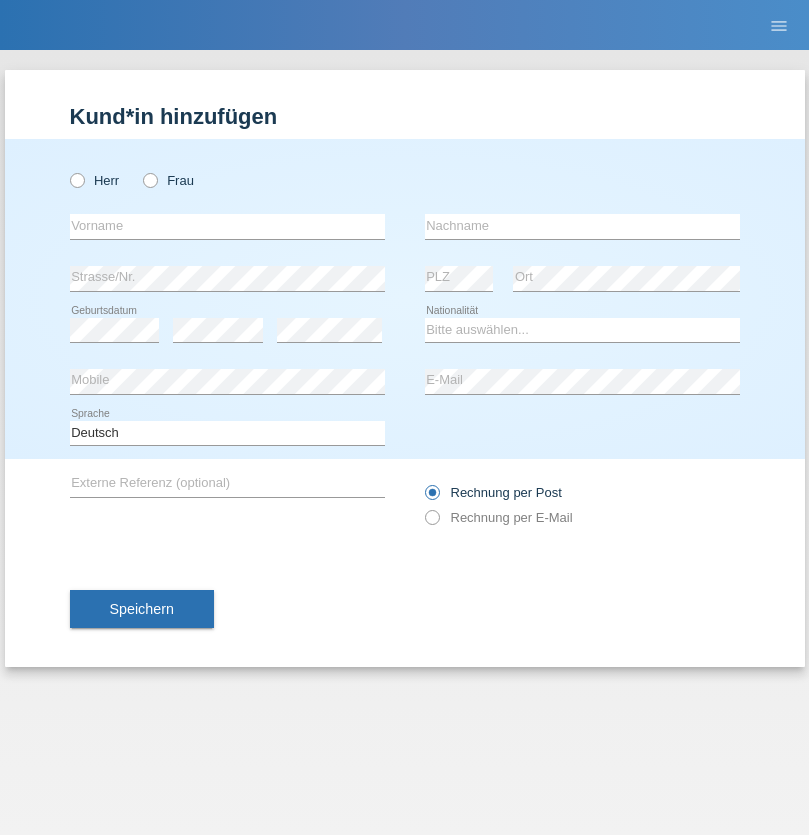 radio on "true" 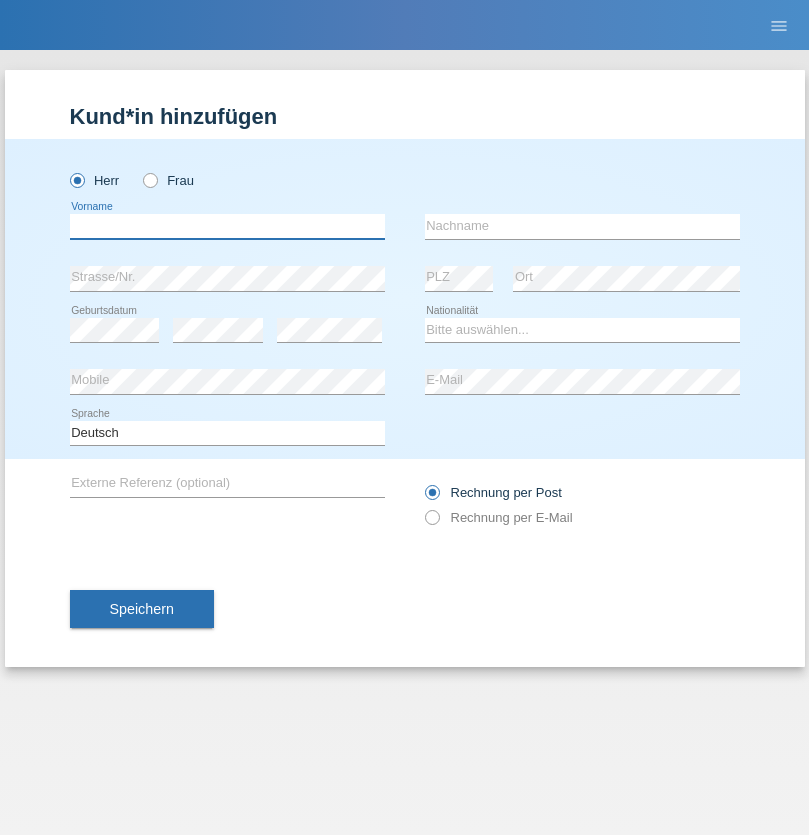 click at bounding box center [227, 226] 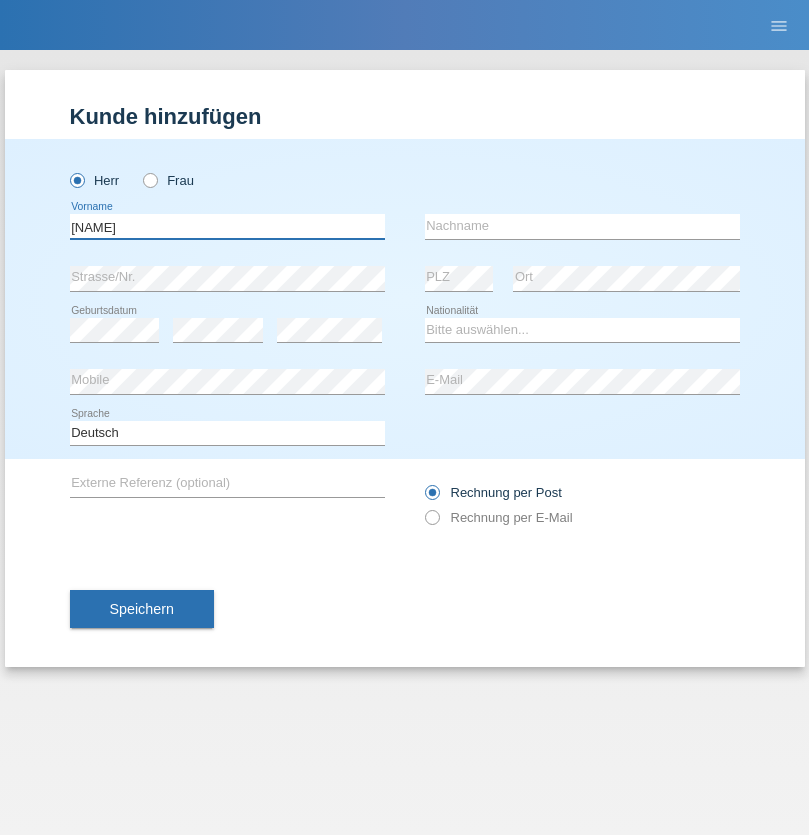 type on "[NAME]" 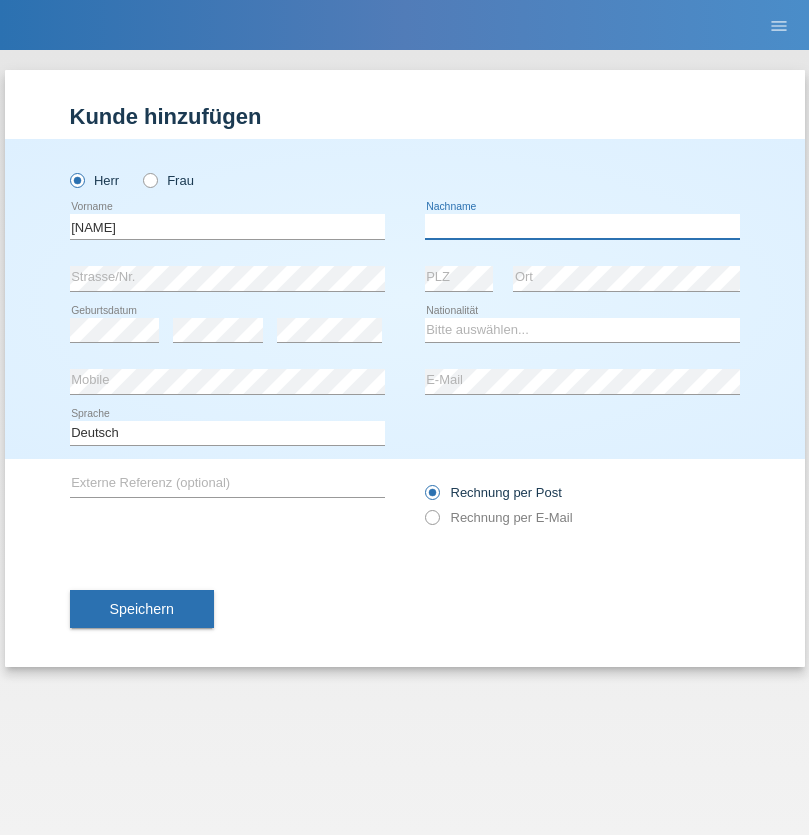 click at bounding box center (582, 226) 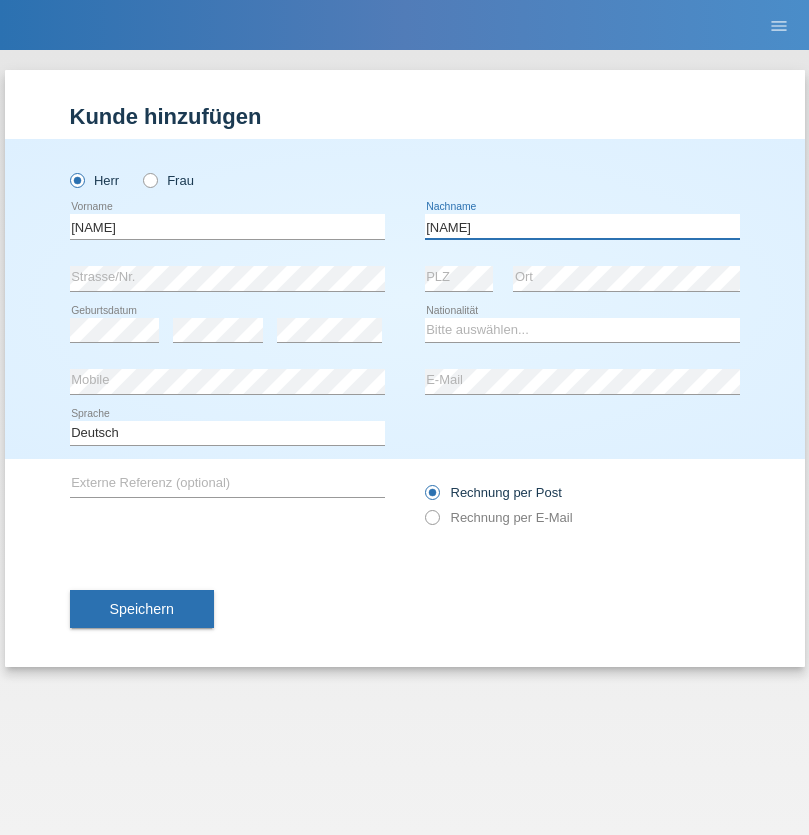 type on "[NAME]" 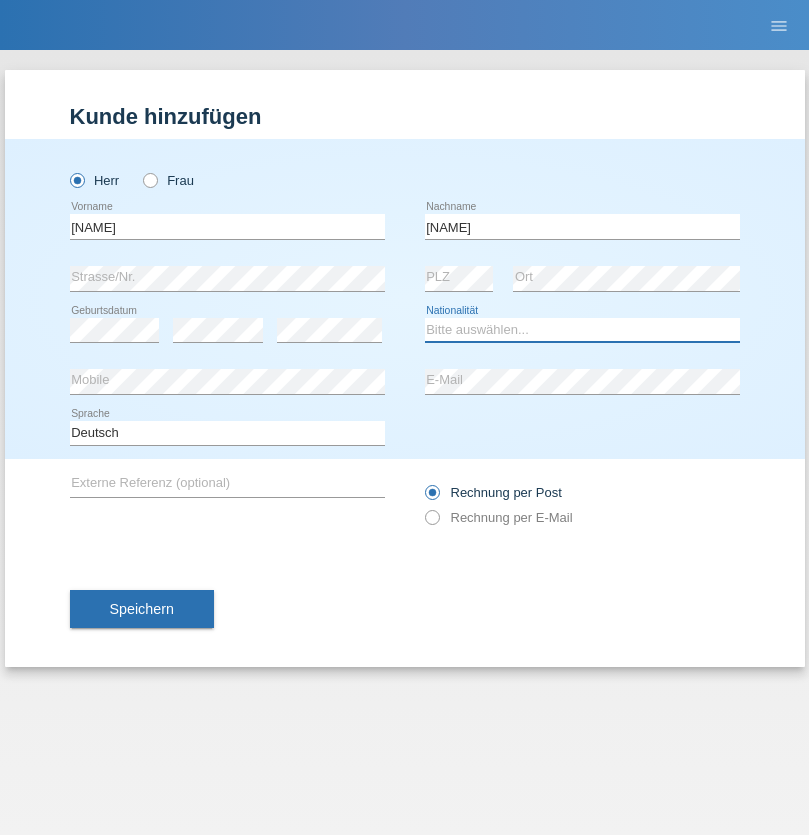 select on "SY" 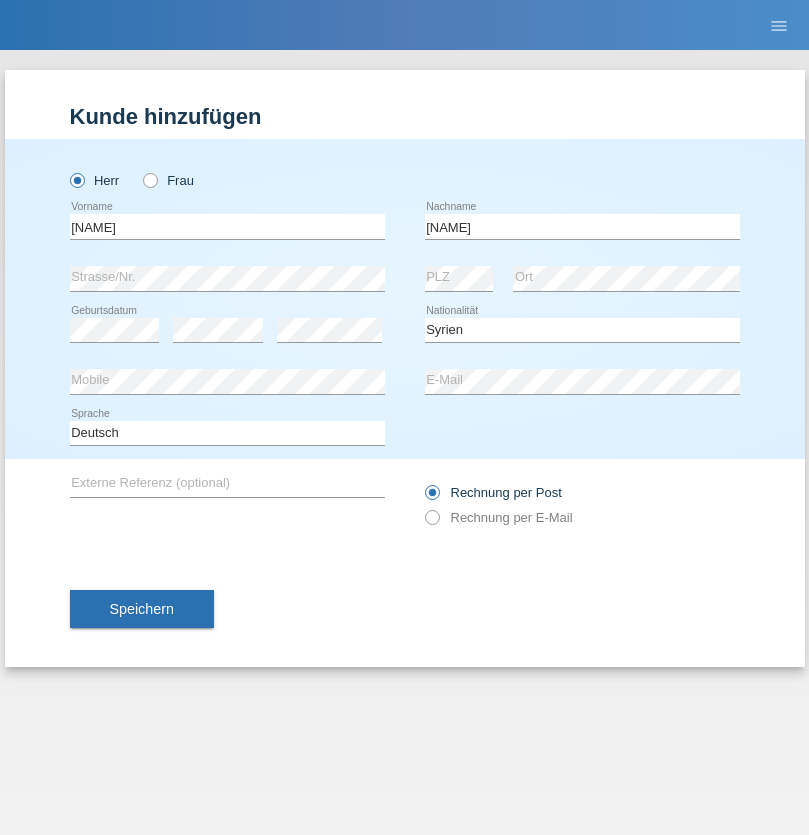 select on "C" 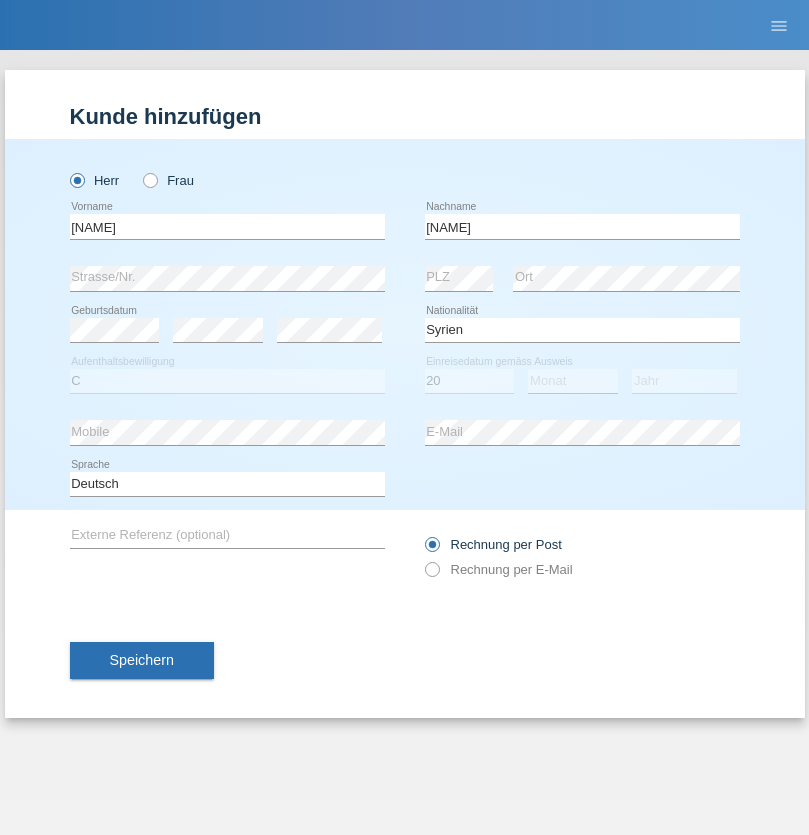 select on "09" 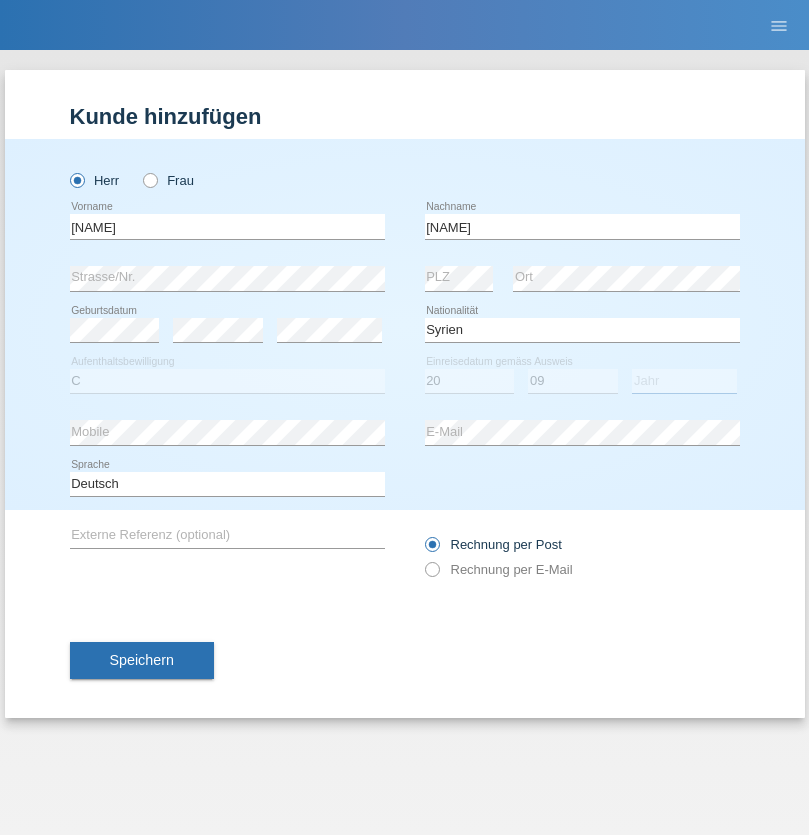 select on "2018" 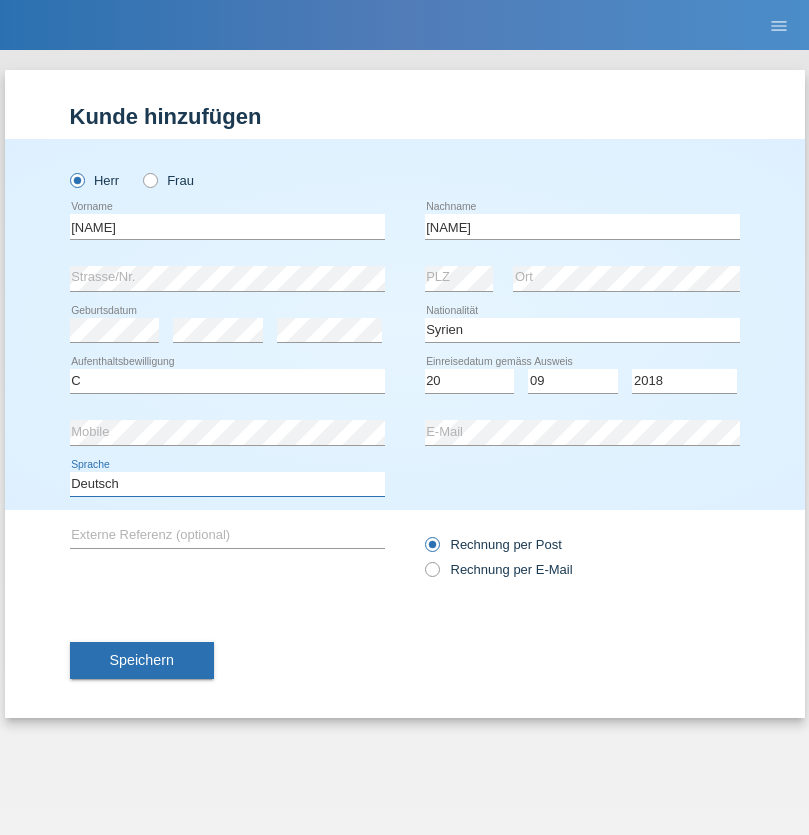 select on "[COUNTRY_CODE]" 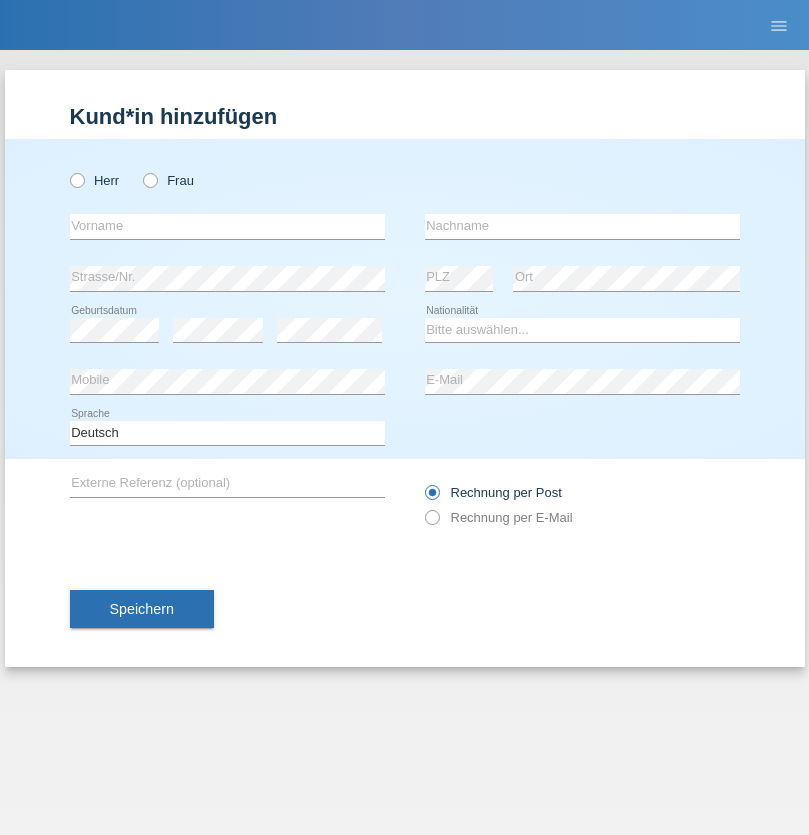 scroll, scrollTop: 0, scrollLeft: 0, axis: both 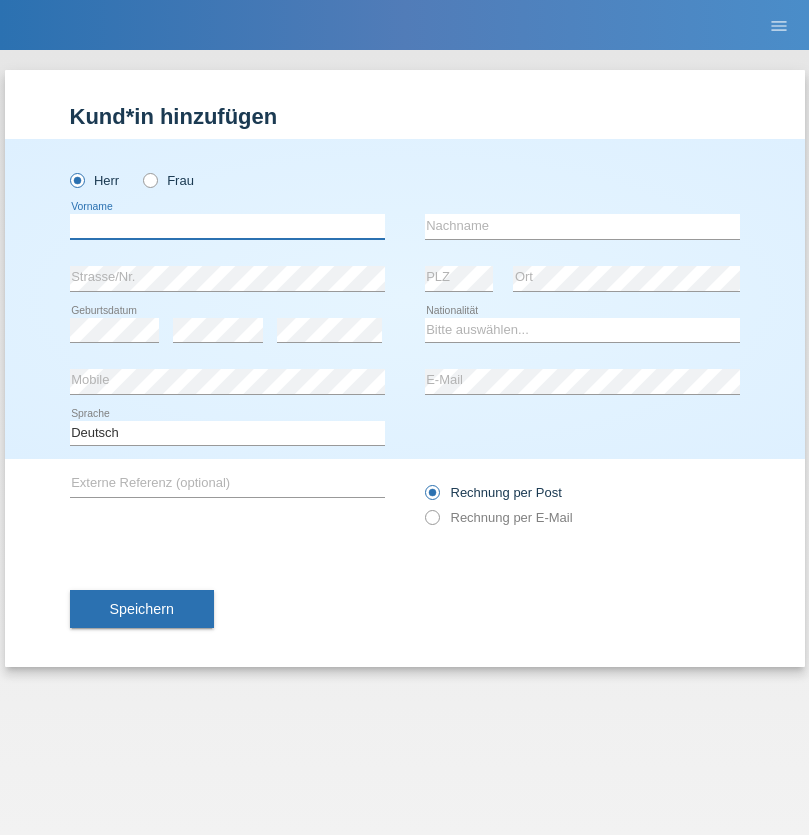 click at bounding box center (227, 226) 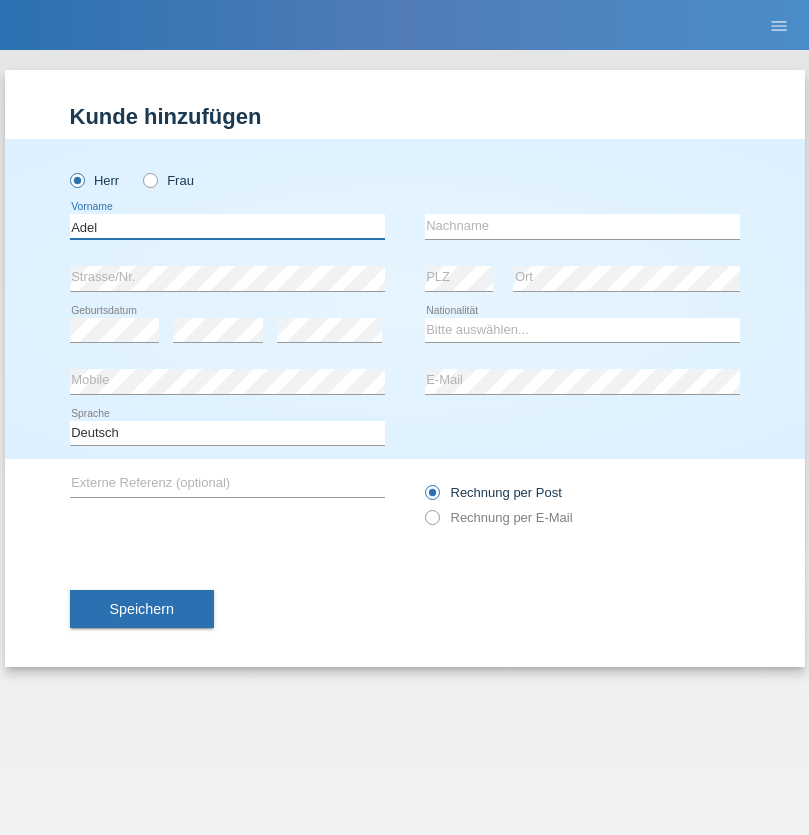 type on "Adel" 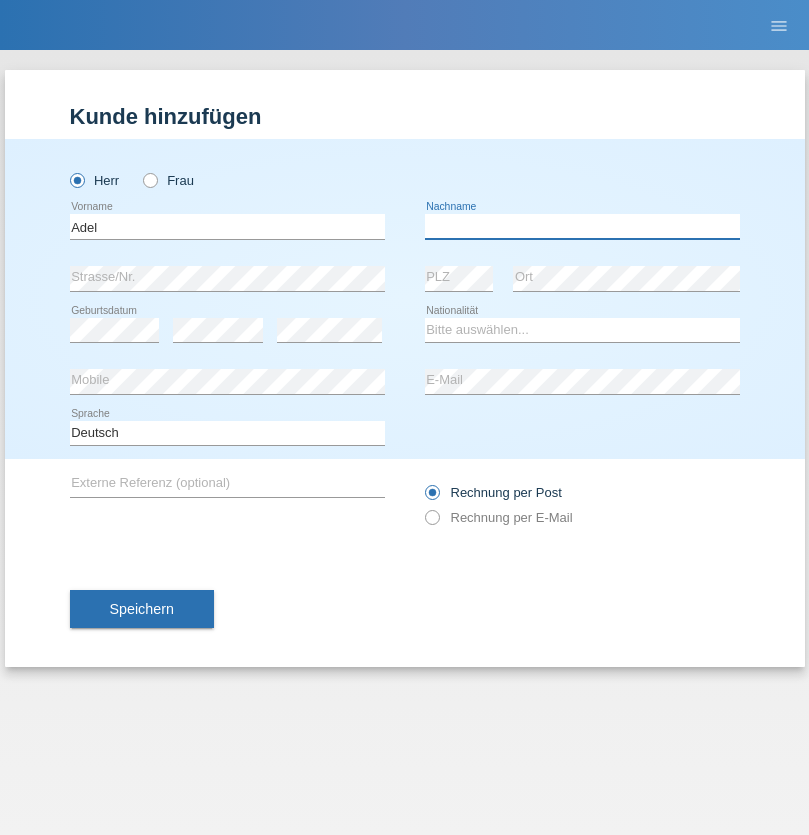 click at bounding box center (582, 226) 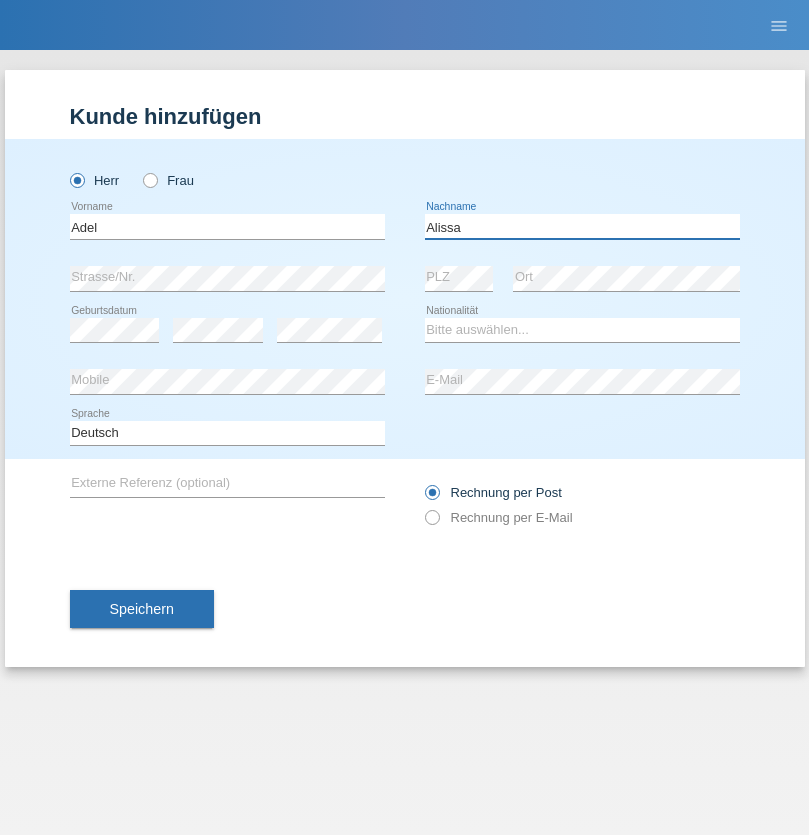 type on "Alissa" 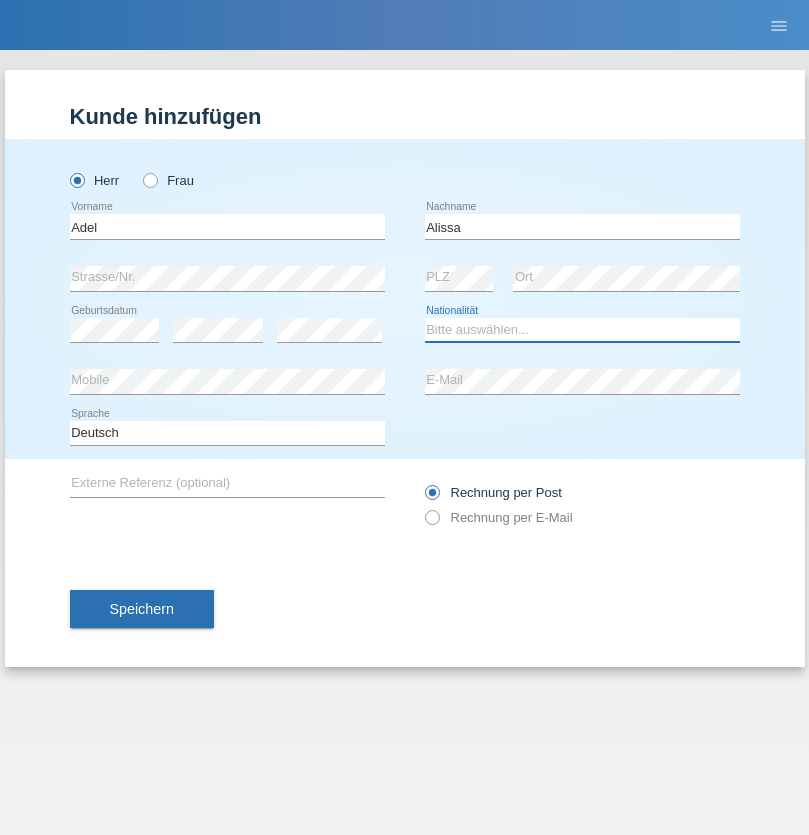 select on "SY" 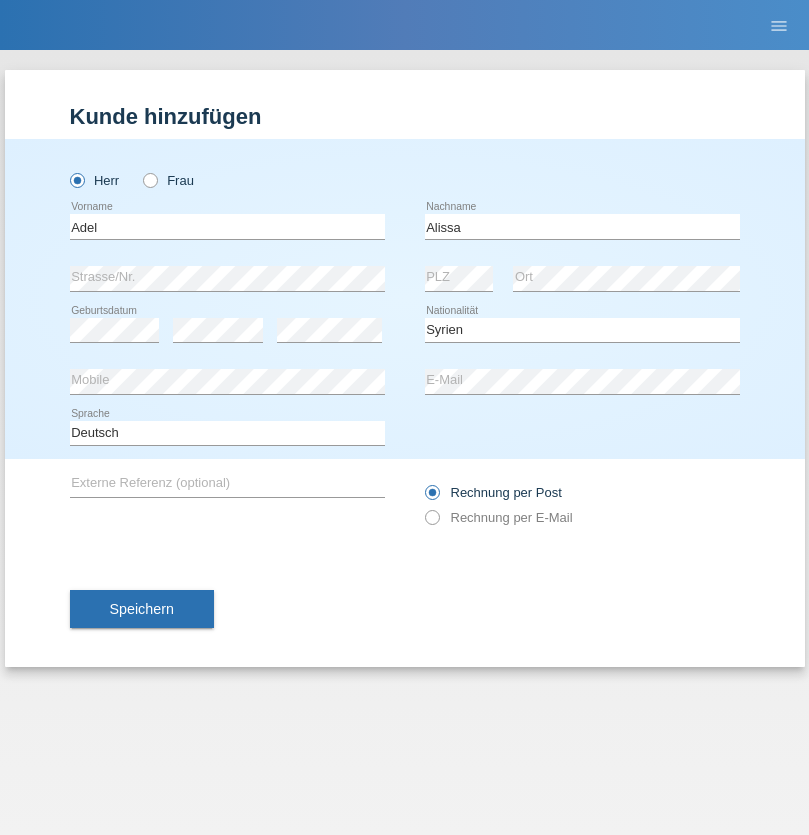 select on "C" 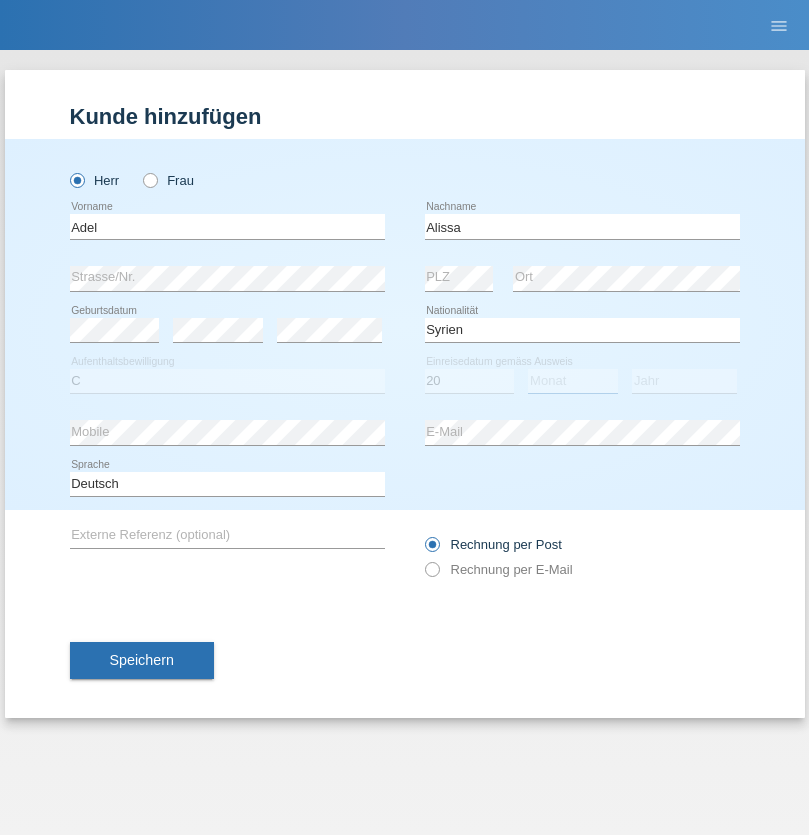 select on "09" 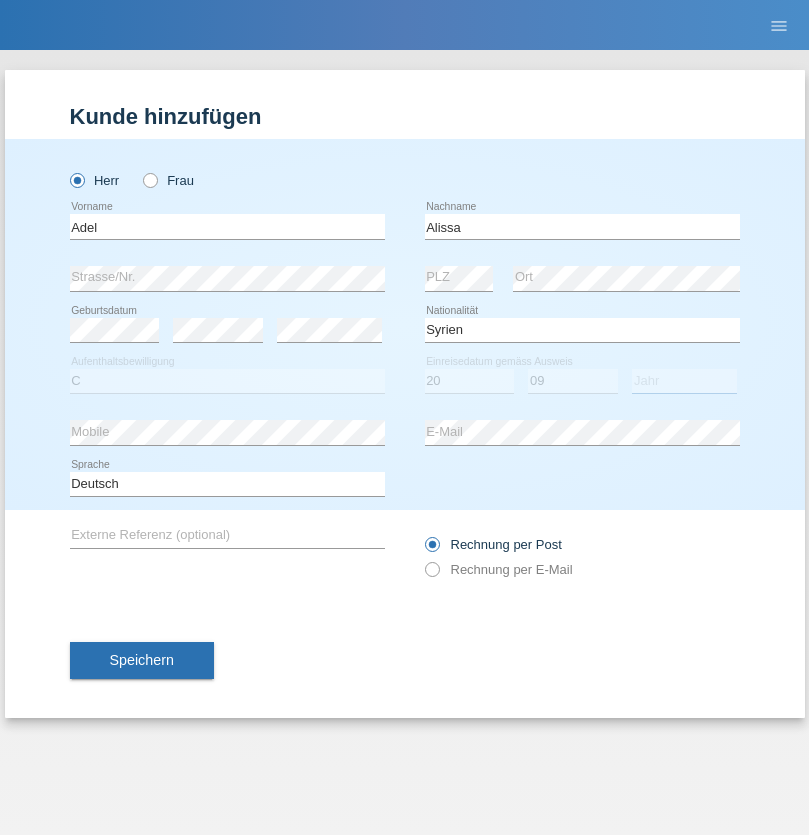 select on "2018" 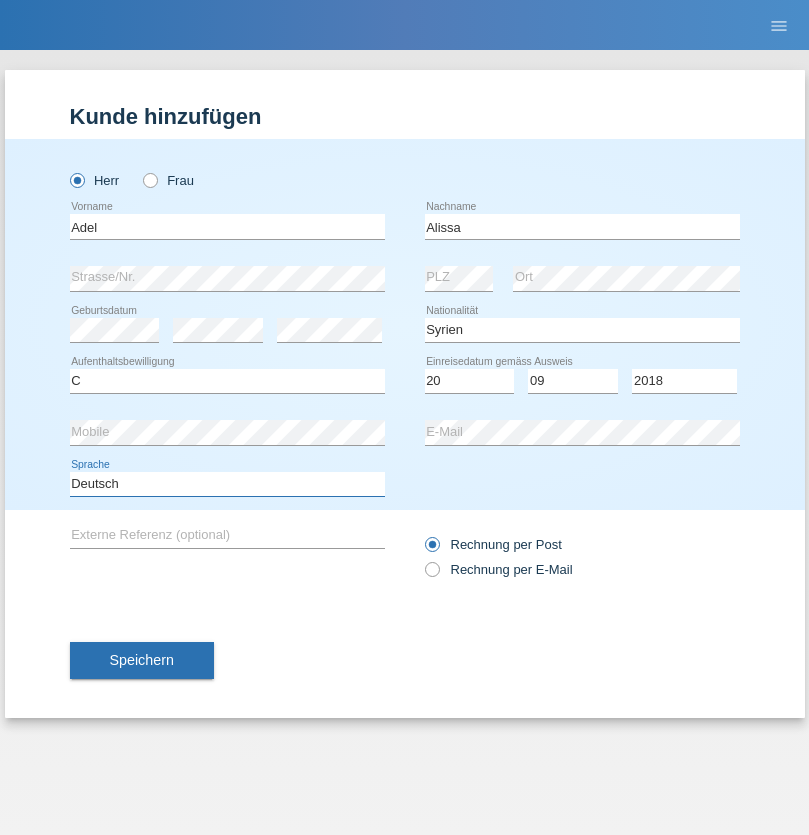 select on "en" 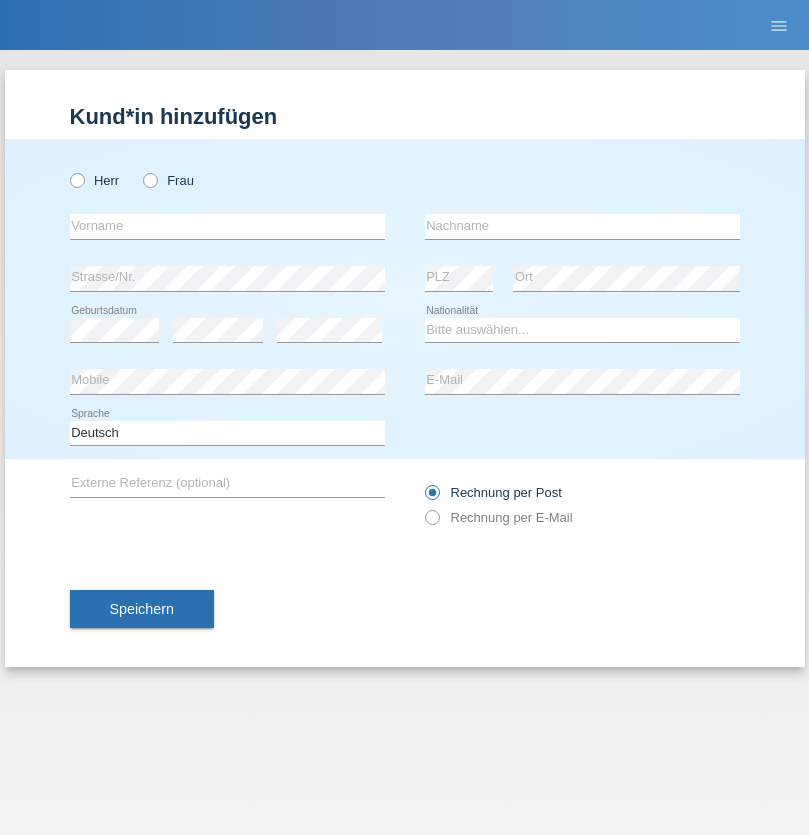 scroll, scrollTop: 0, scrollLeft: 0, axis: both 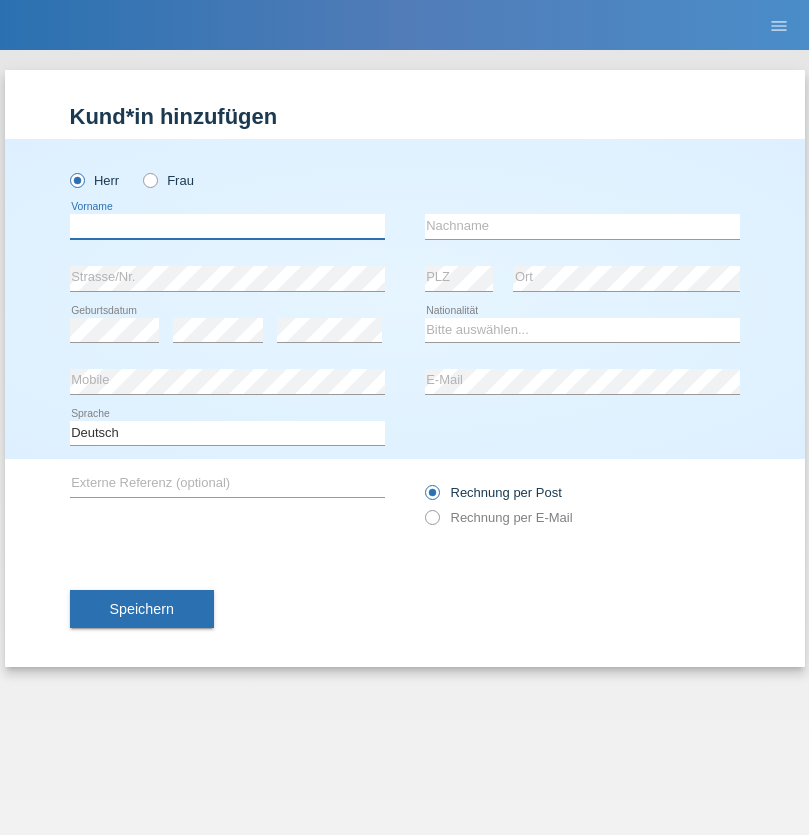 click at bounding box center [227, 226] 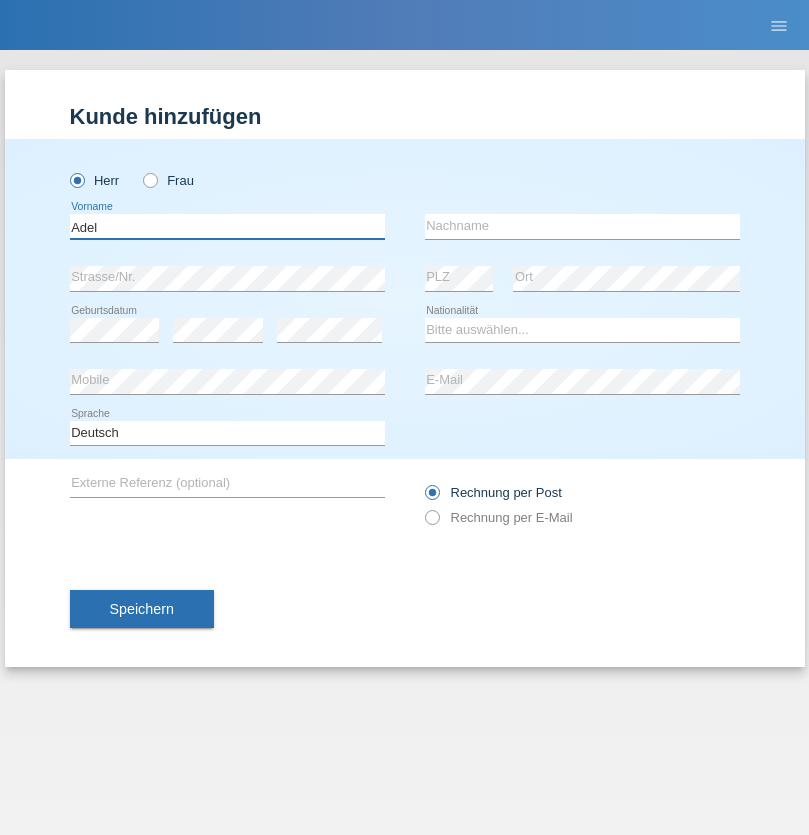 type on "Adel" 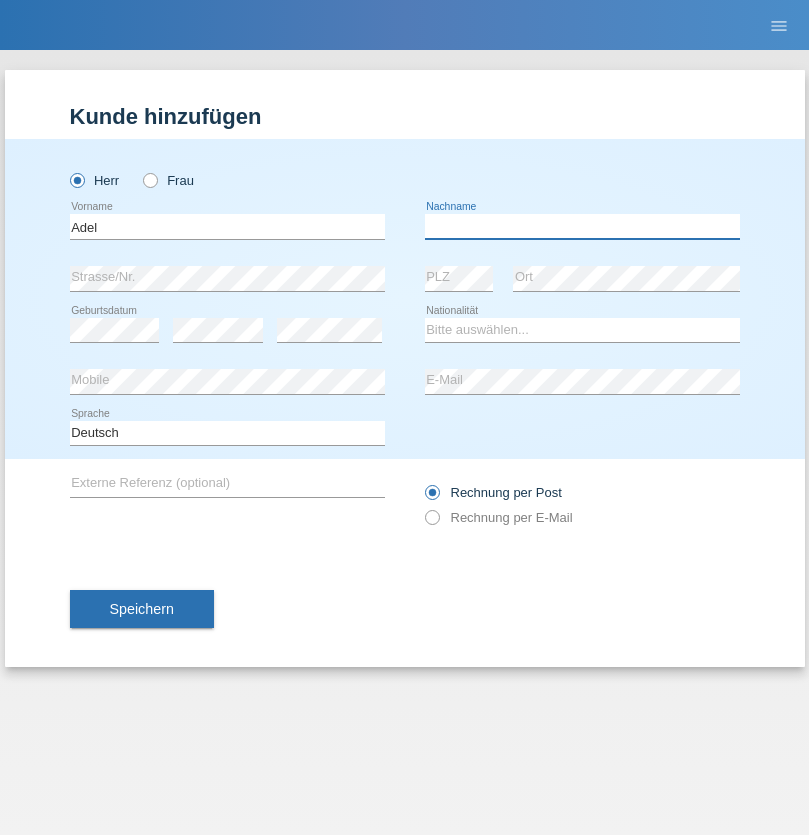 click at bounding box center (582, 226) 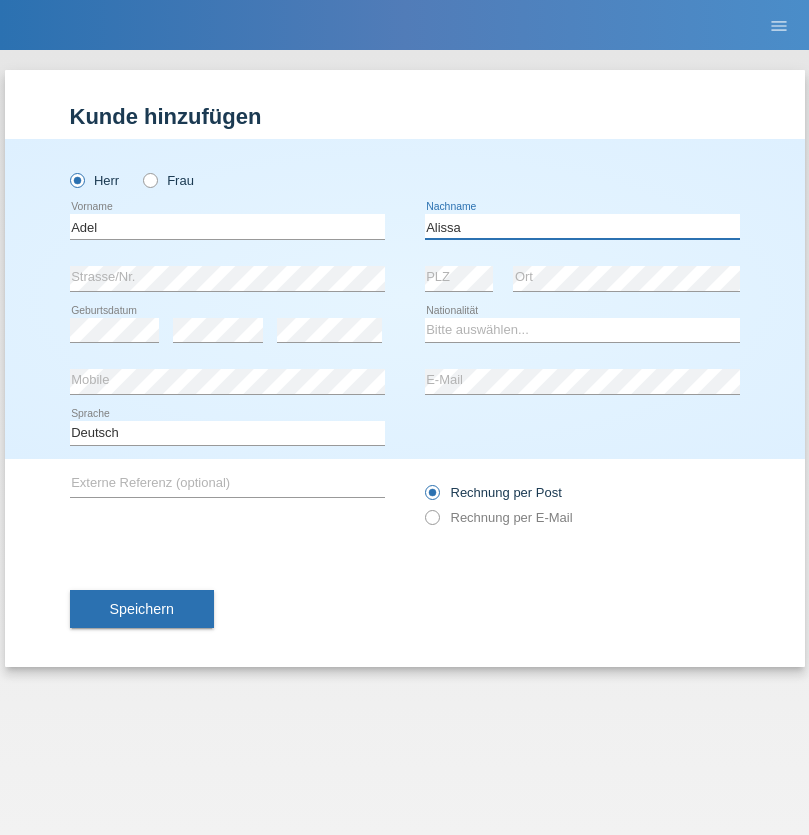 type on "Alissa" 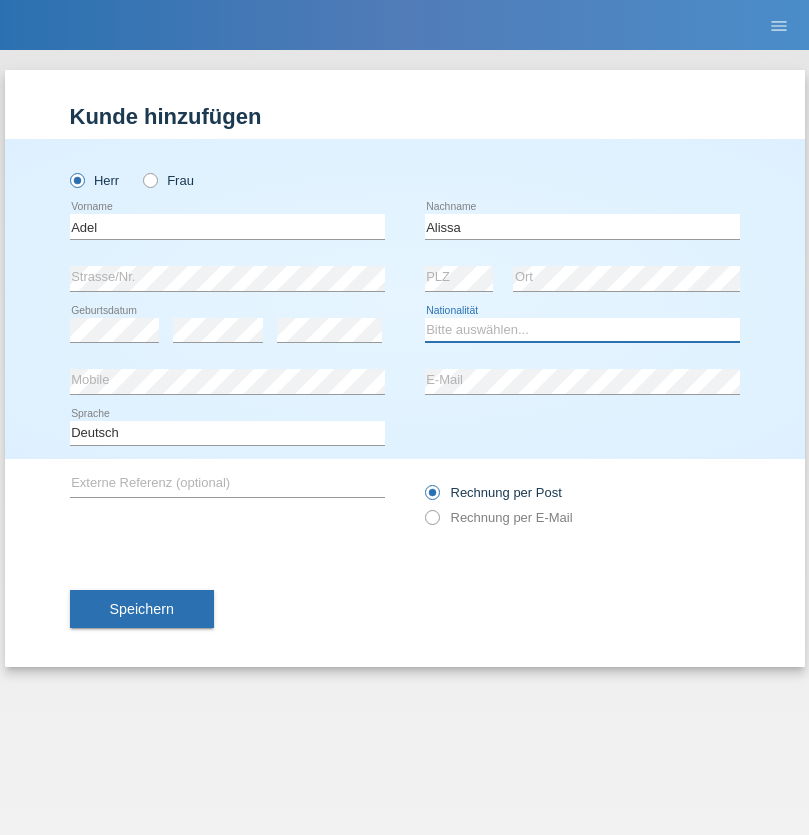 select on "SY" 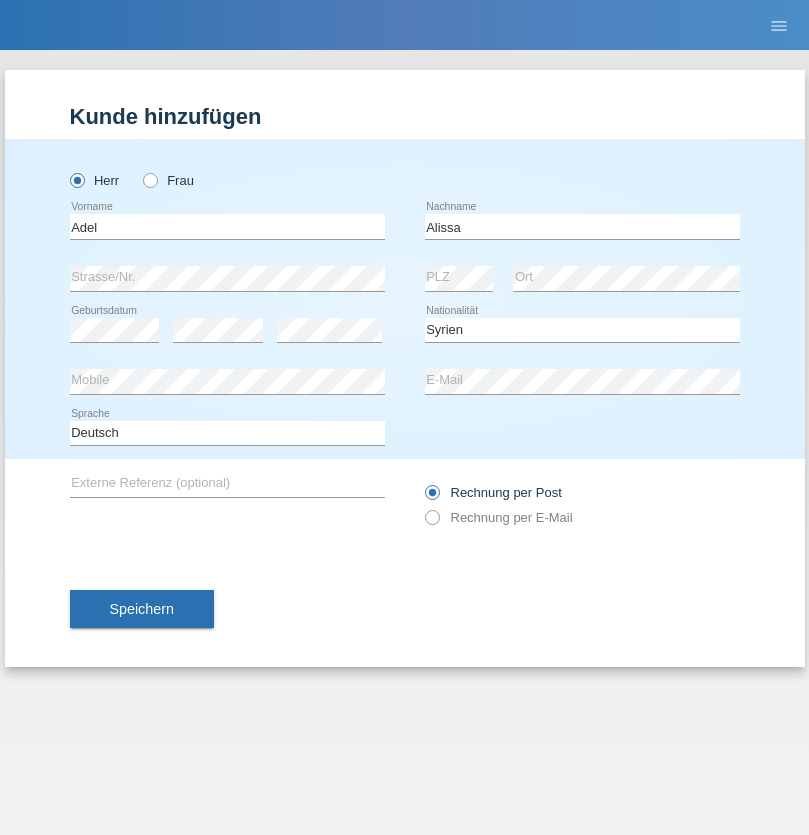 select on "C" 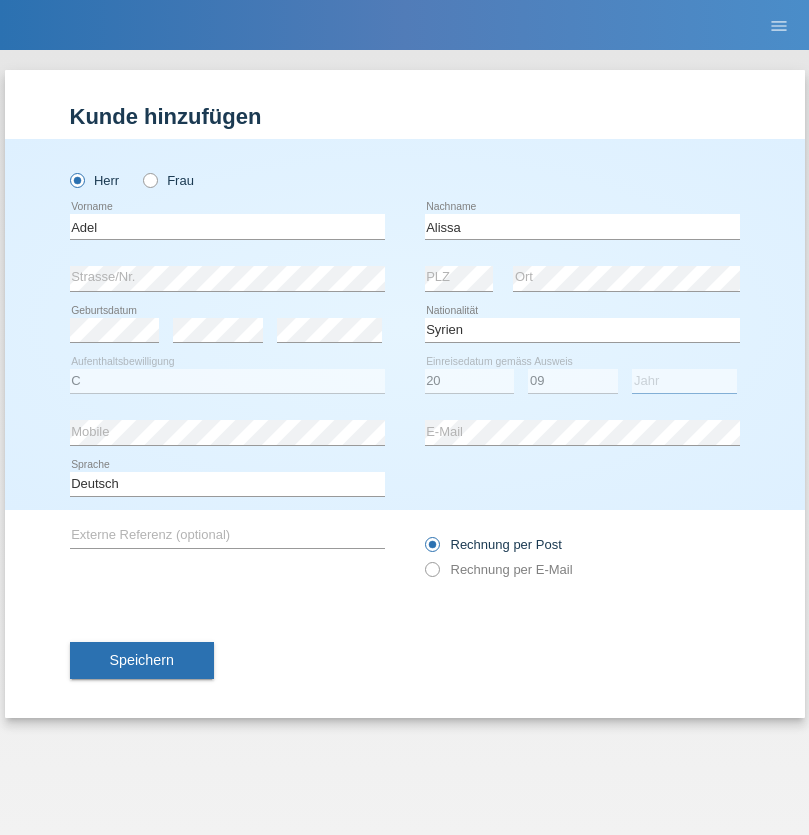 select on "2018" 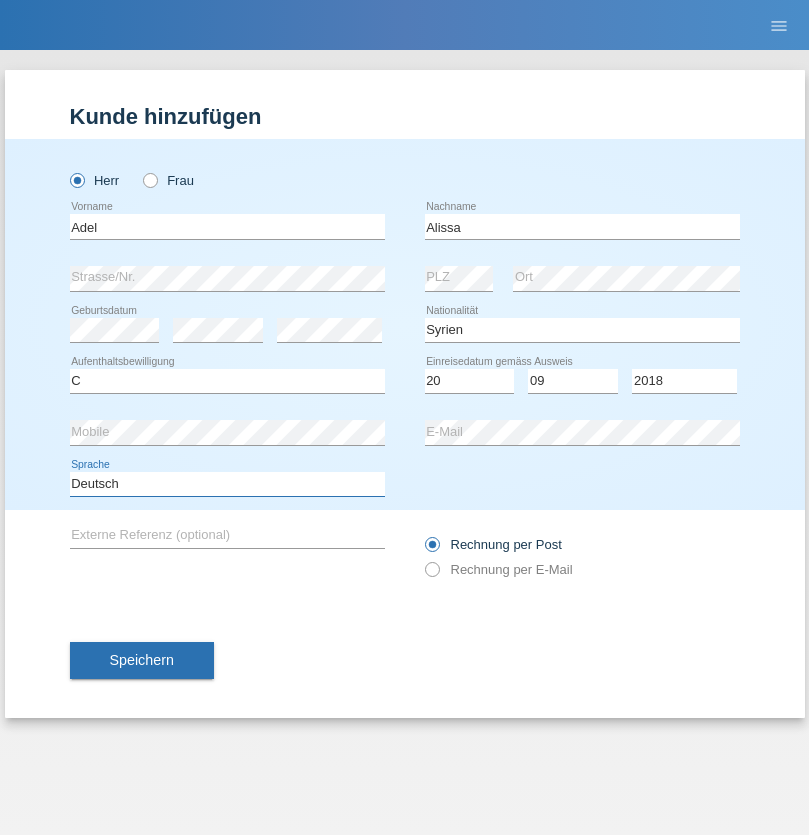 select on "en" 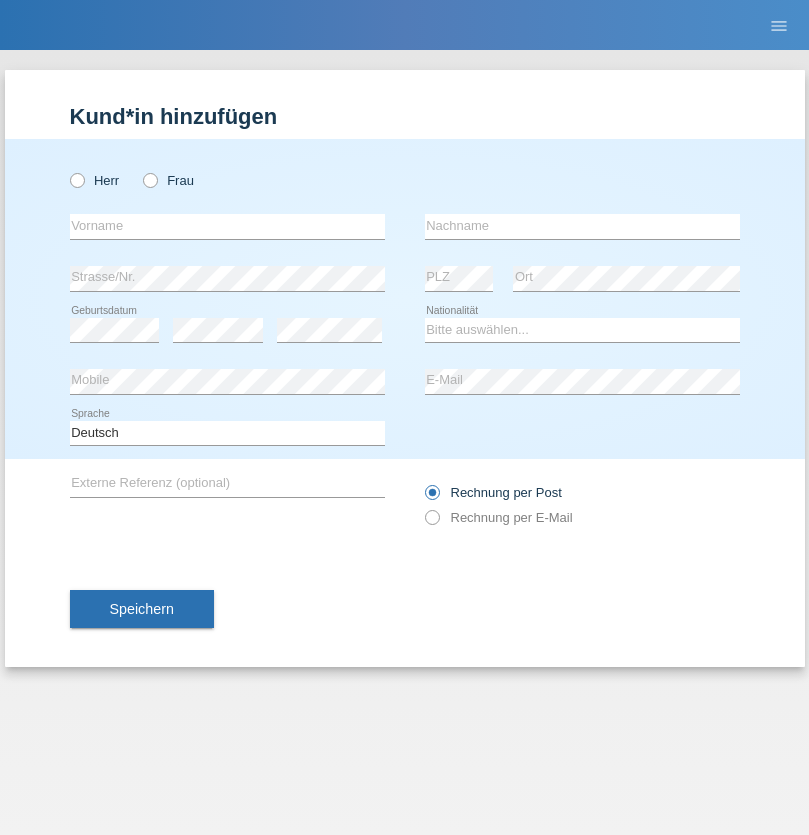 scroll, scrollTop: 0, scrollLeft: 0, axis: both 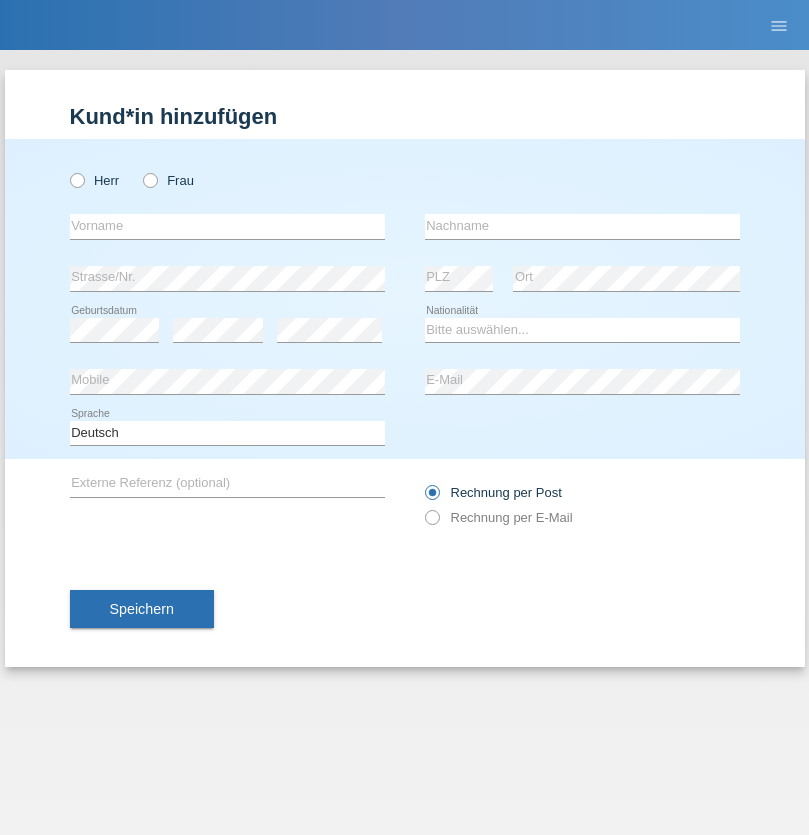 radio on "true" 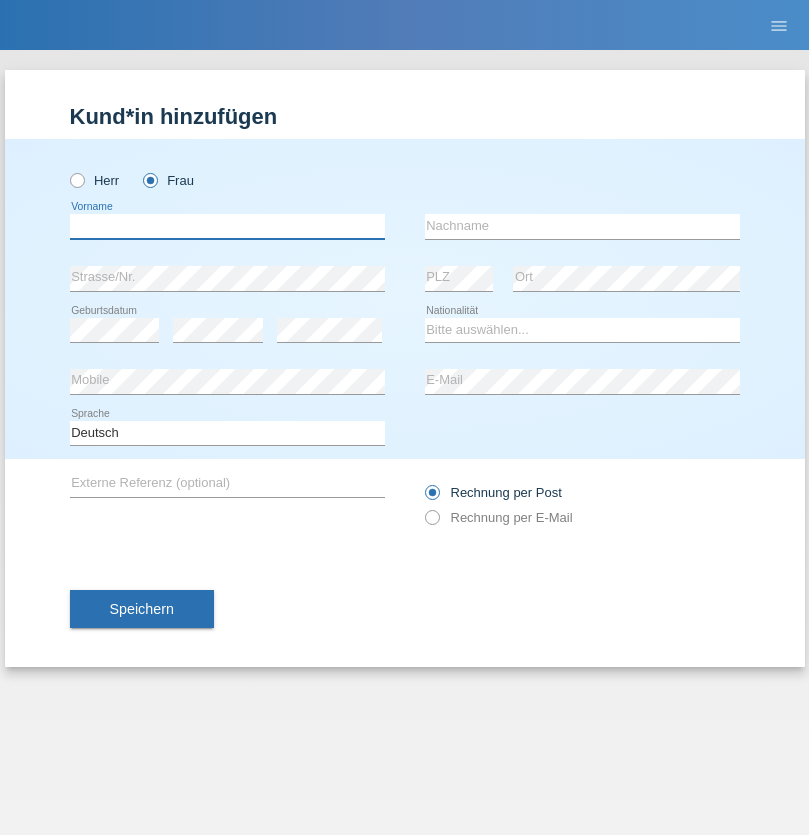 click at bounding box center (227, 226) 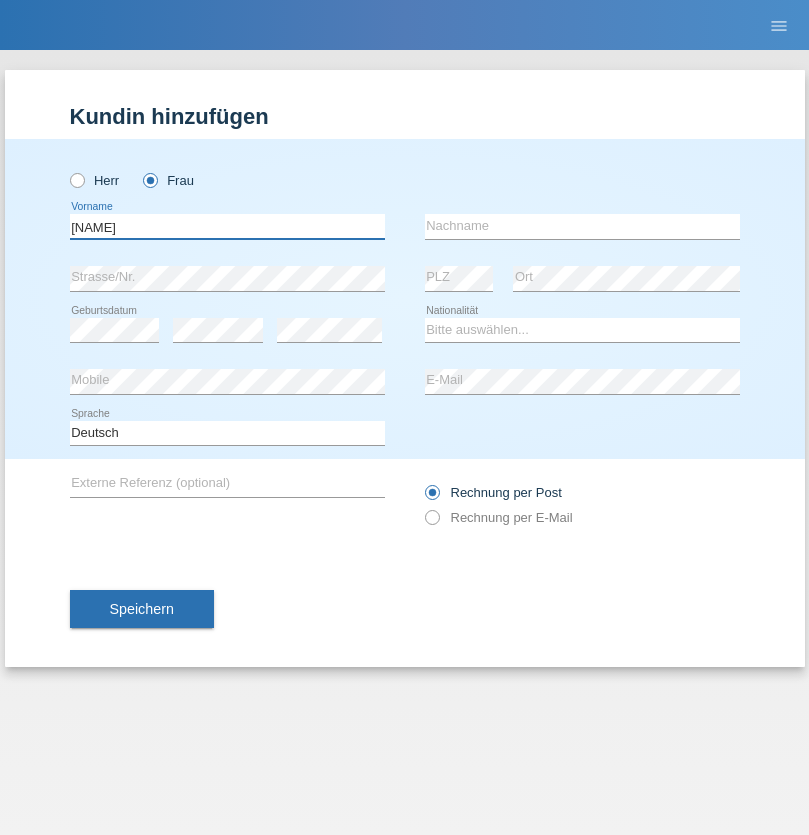 type on "Nadin" 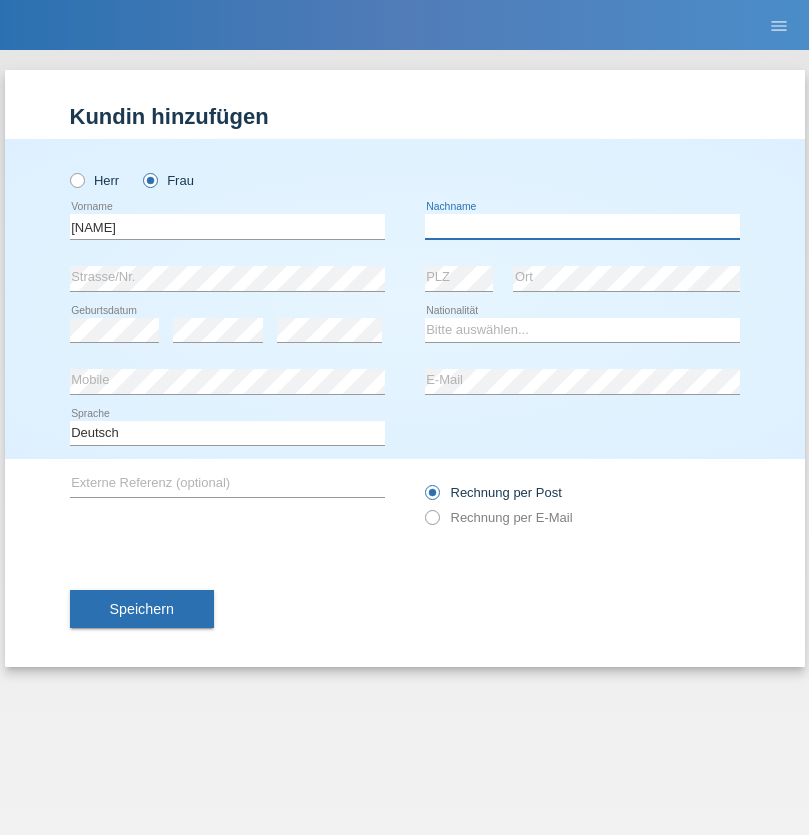 click at bounding box center [582, 226] 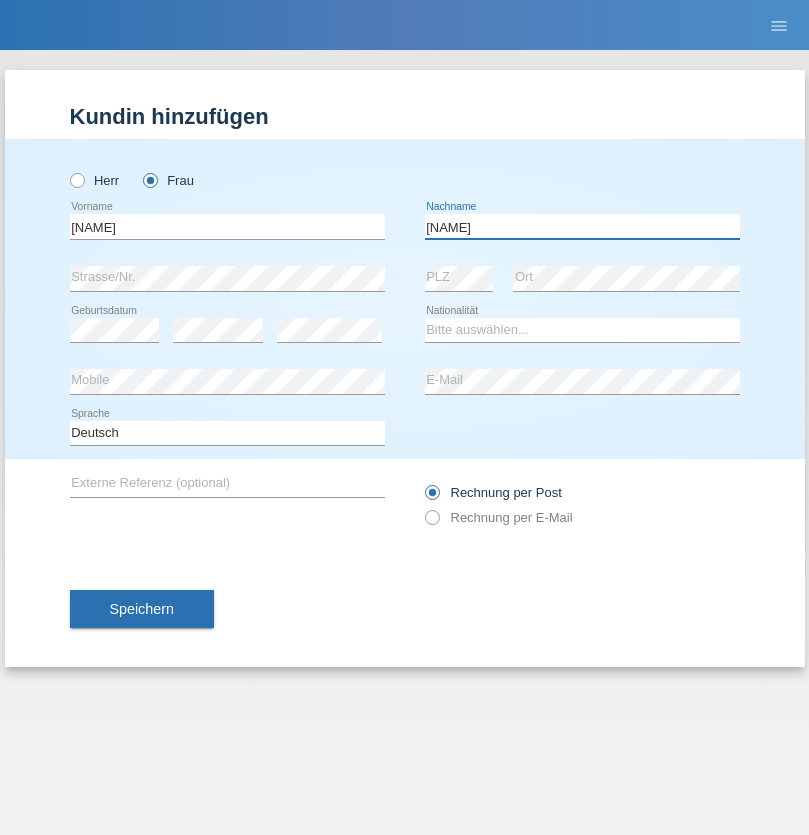 type on "Ido" 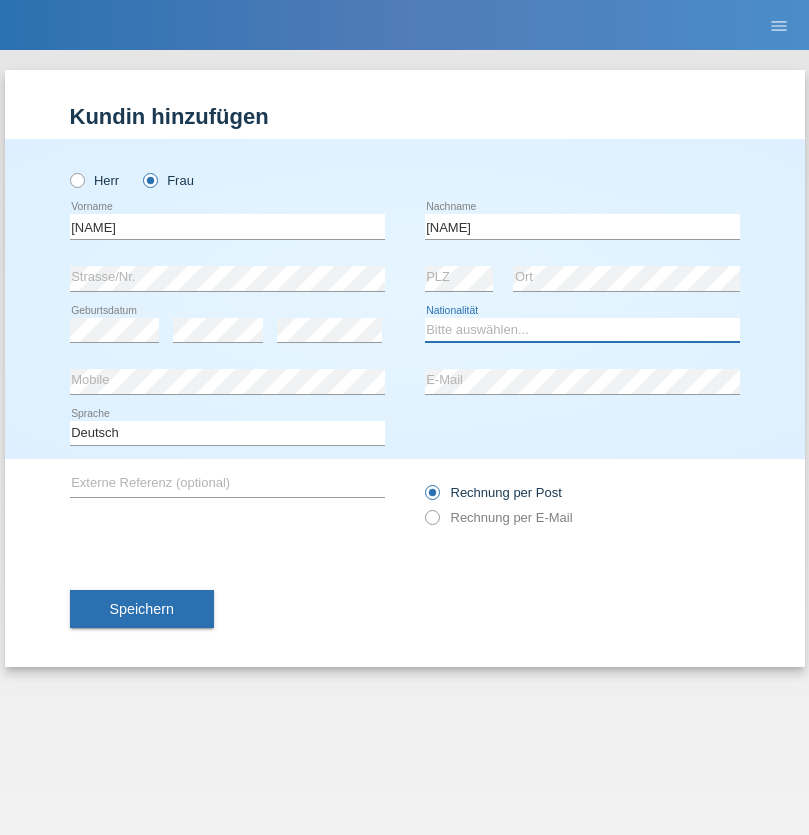 select on "CH" 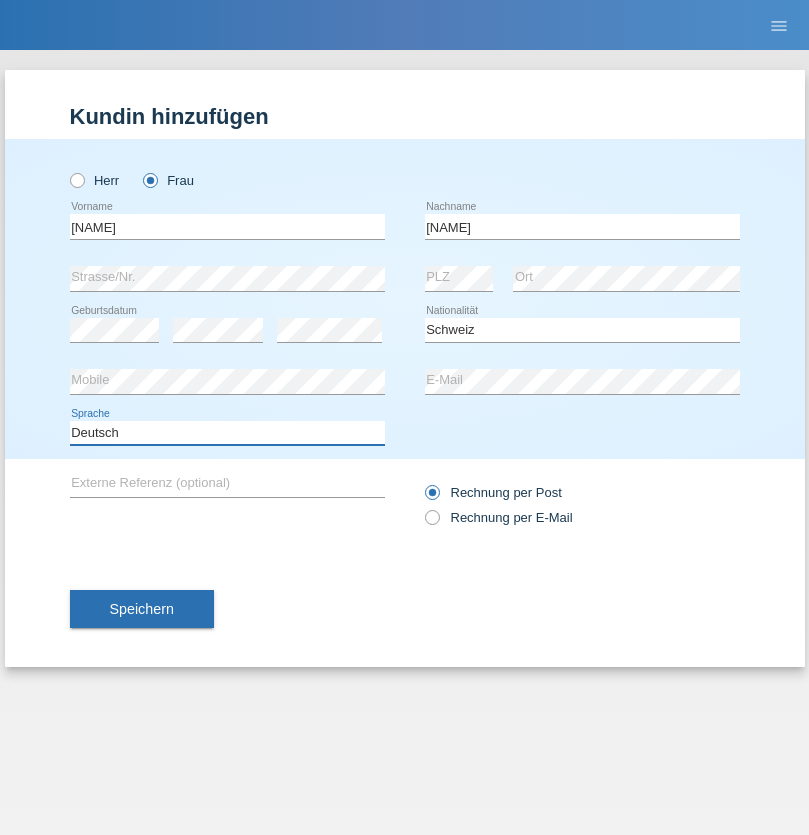 select on "en" 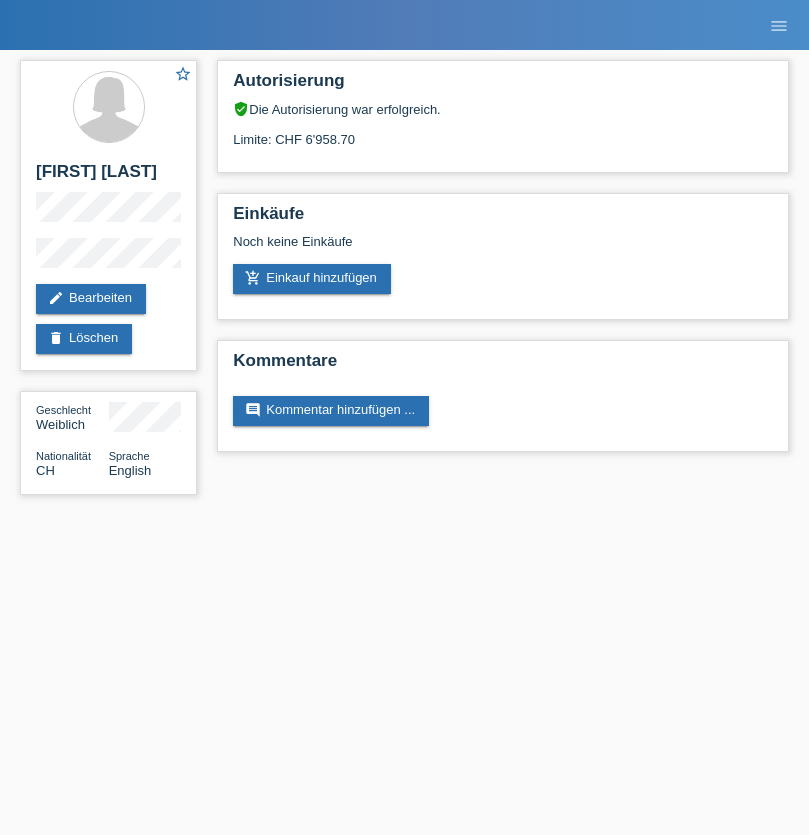 scroll, scrollTop: 0, scrollLeft: 0, axis: both 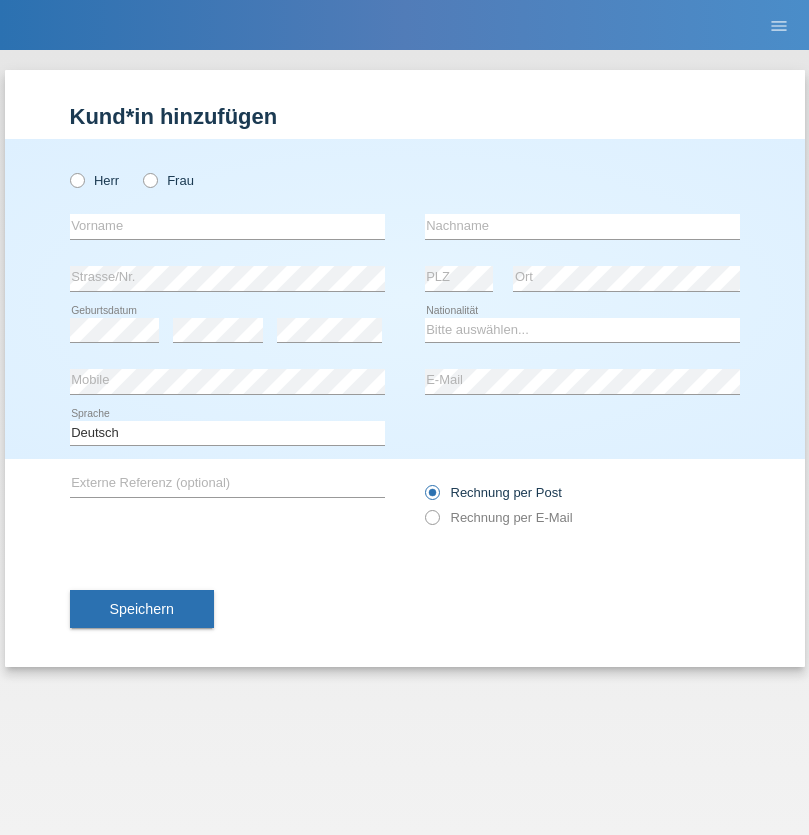 radio on "true" 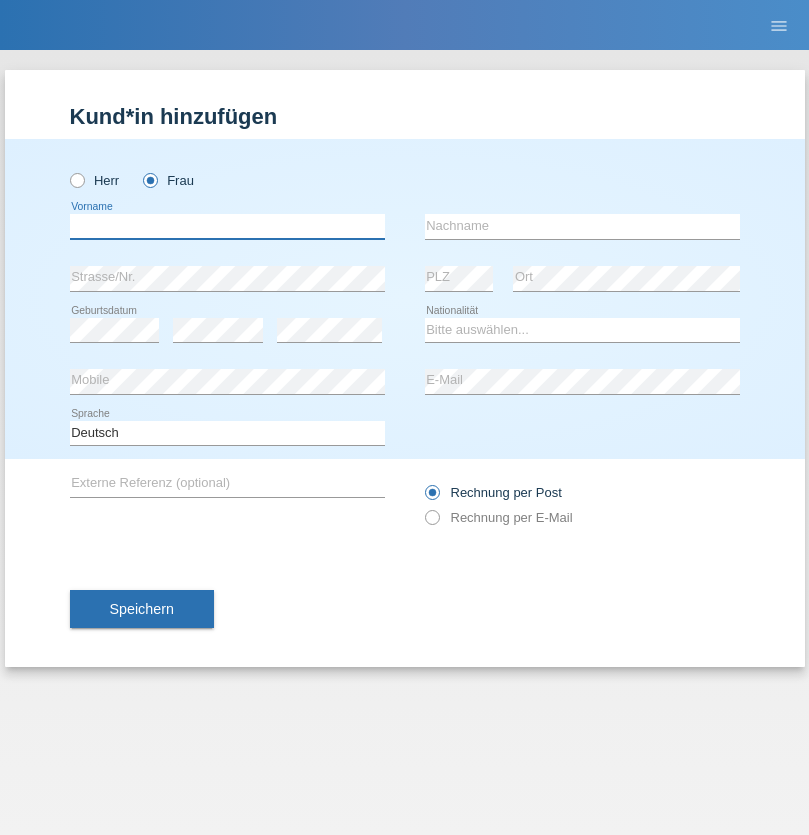click at bounding box center [227, 226] 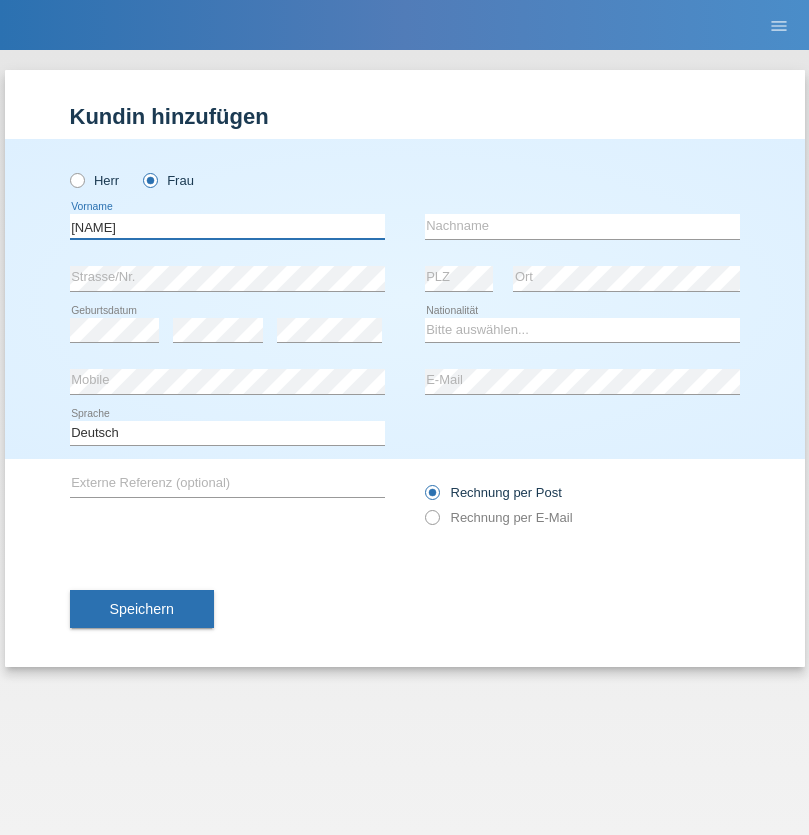 type on "[FIRST]" 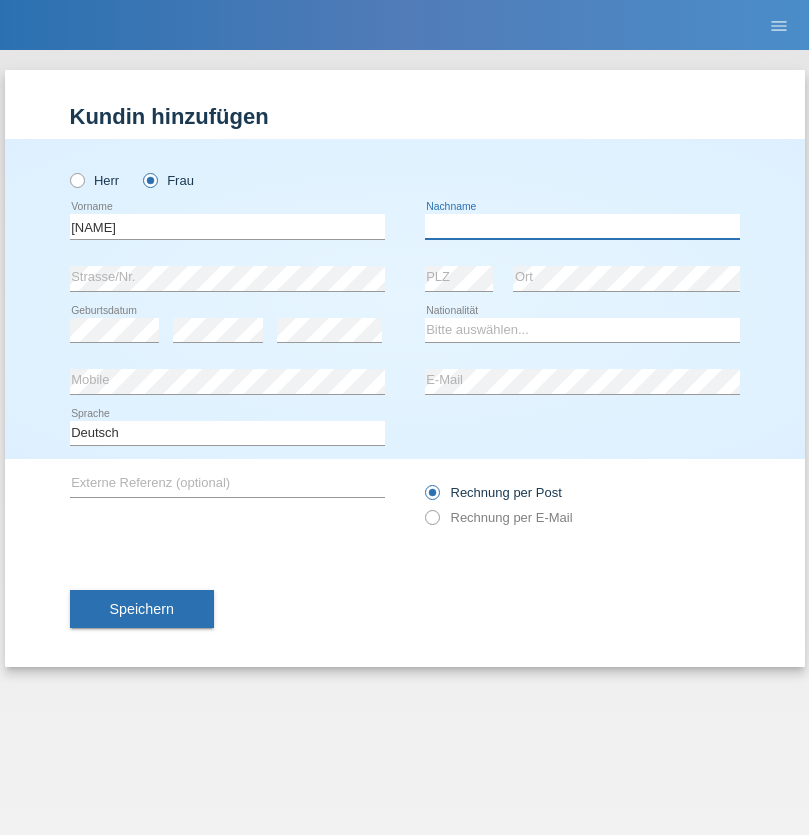 click at bounding box center (582, 226) 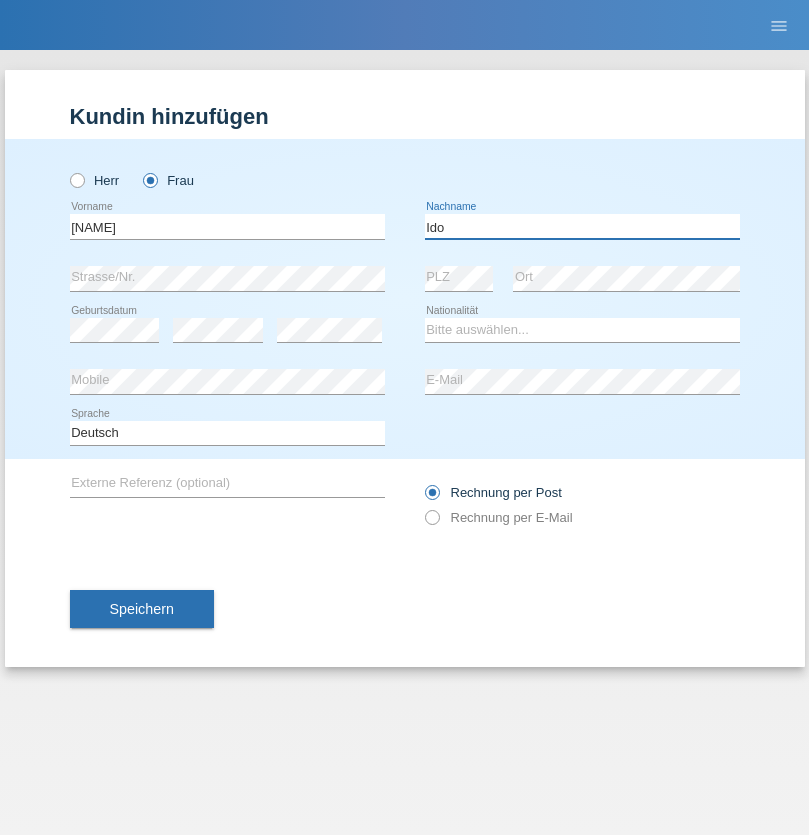 type on "Ido" 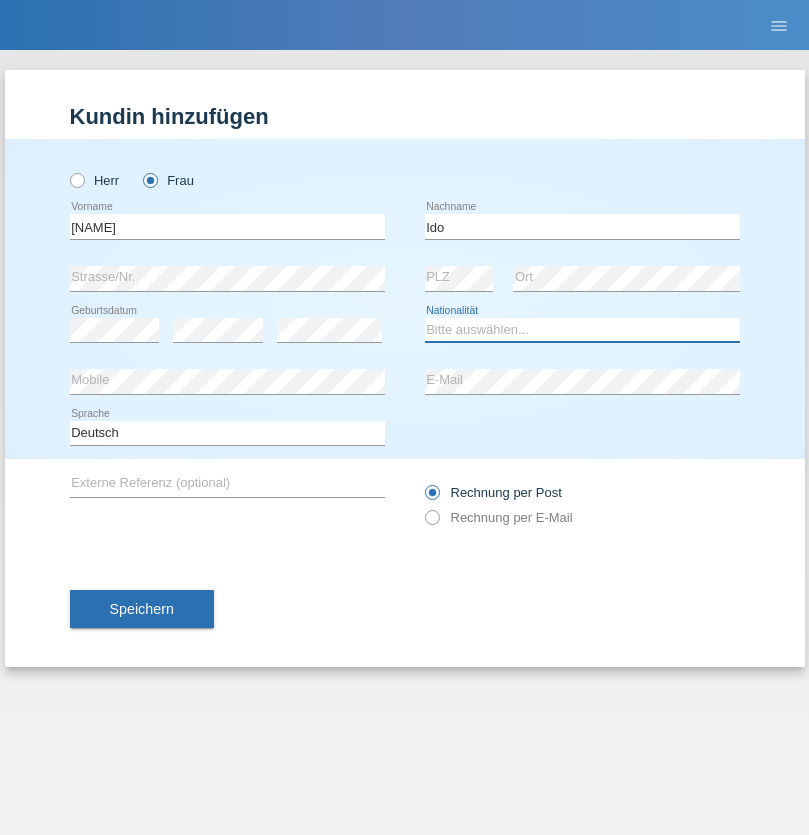 select on "CH" 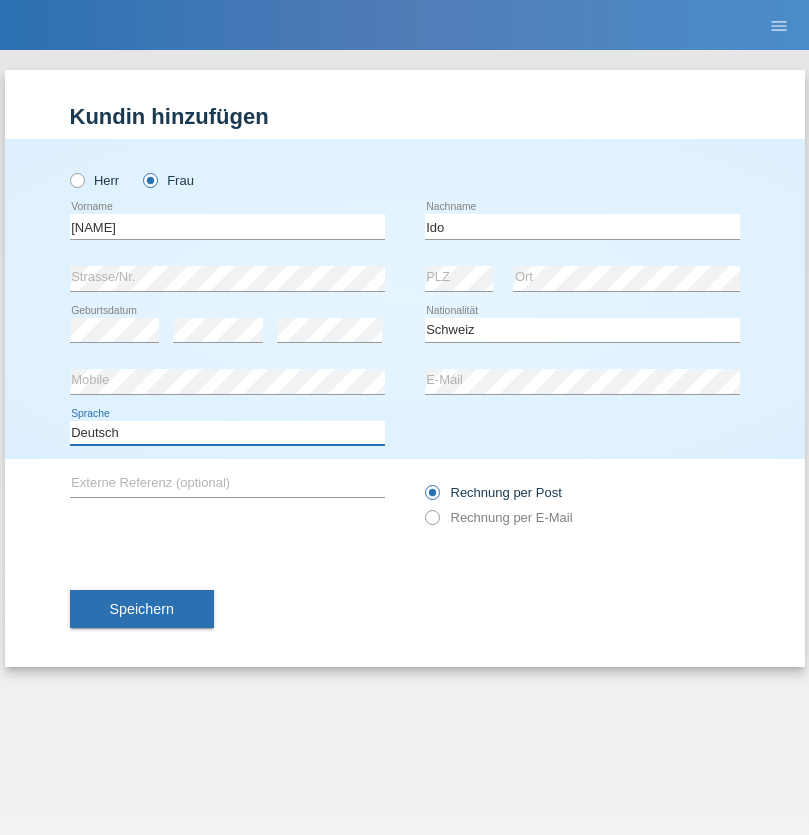 select on "en" 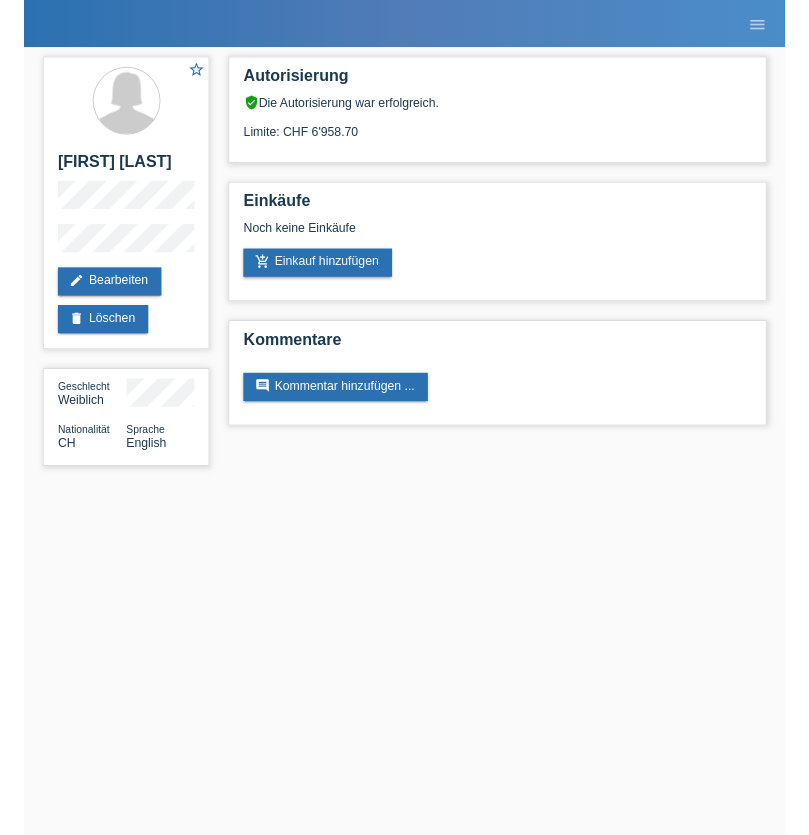 scroll, scrollTop: 0, scrollLeft: 0, axis: both 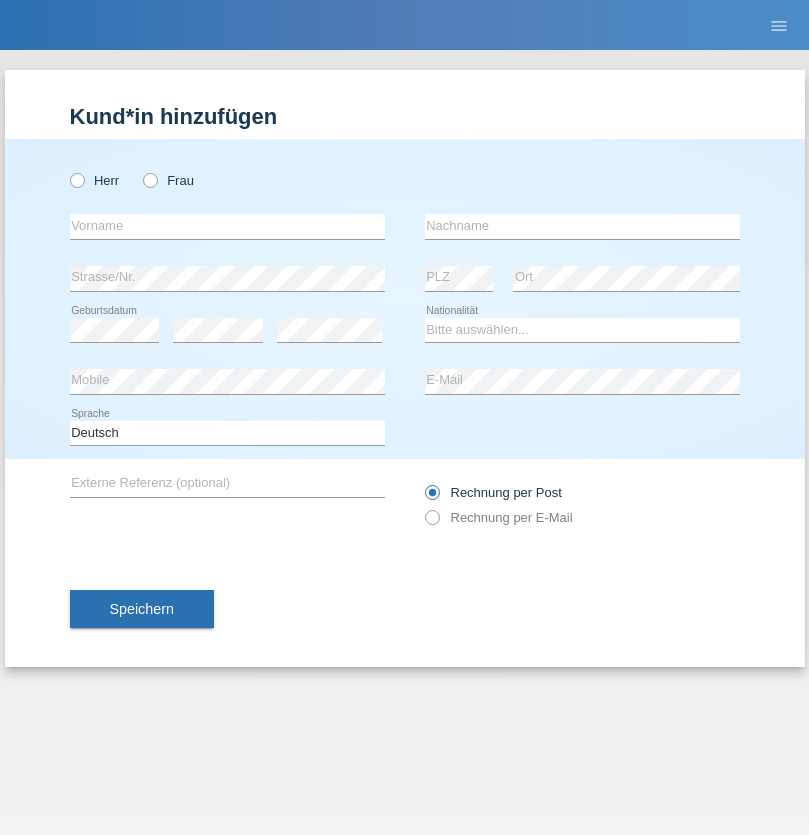 radio on "true" 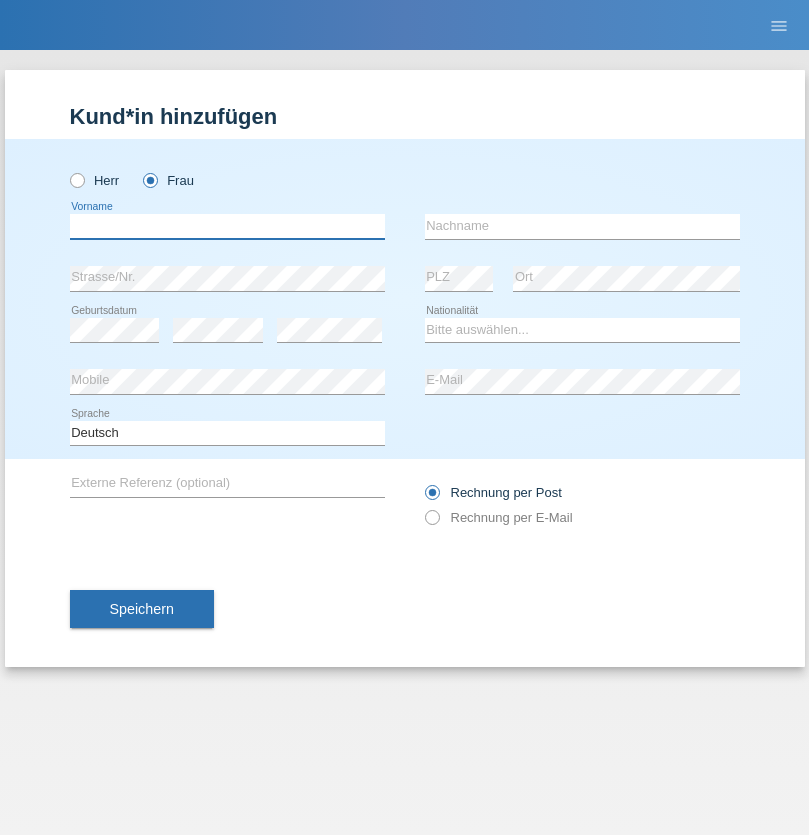 click at bounding box center [227, 226] 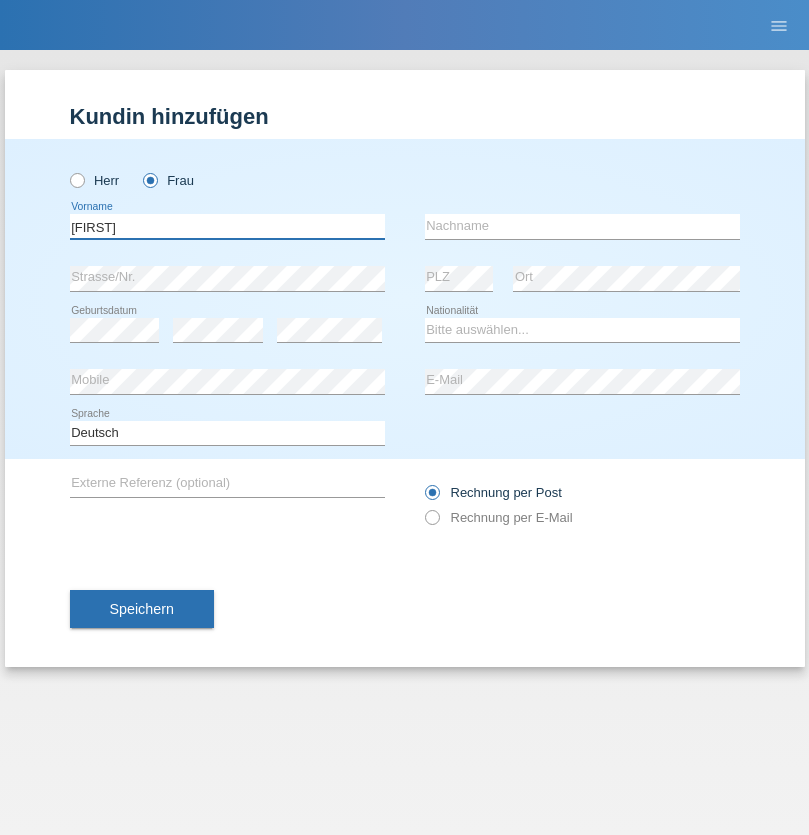 type on "[FIRST]" 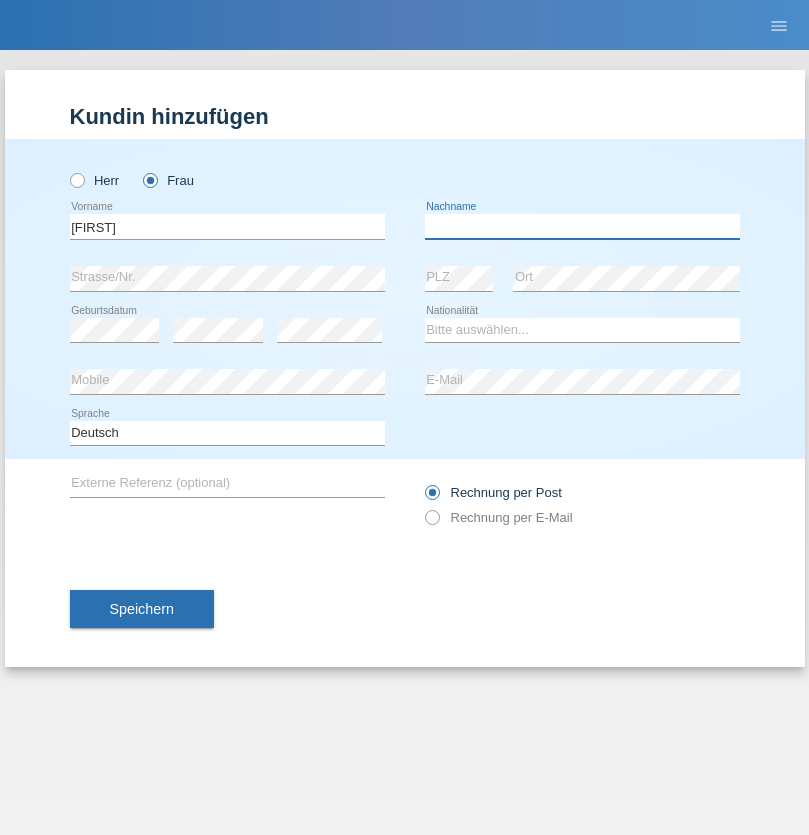 click at bounding box center (582, 226) 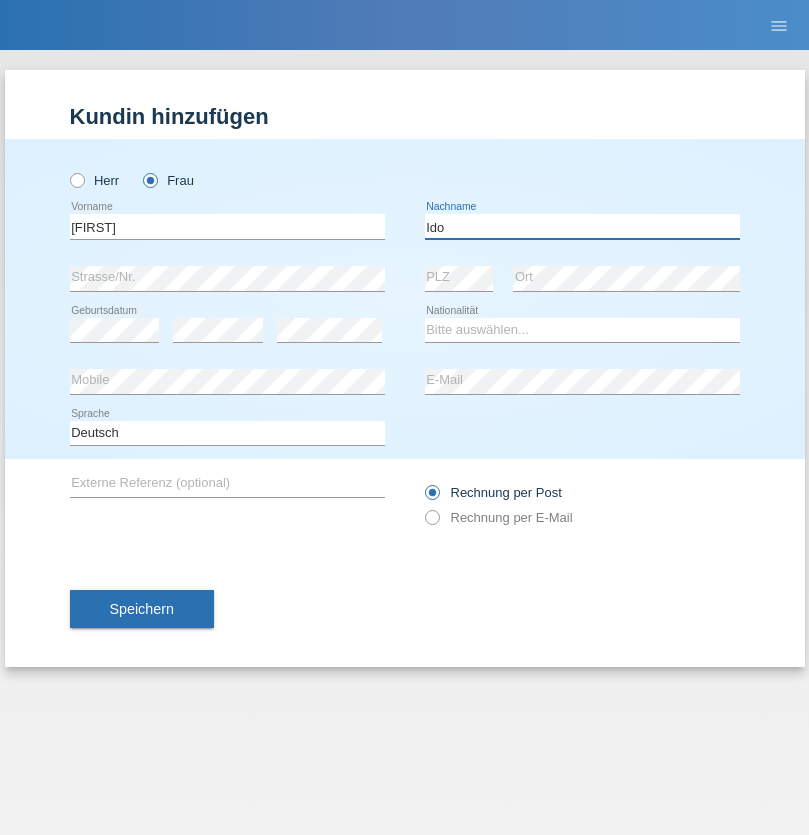 type on "Ido" 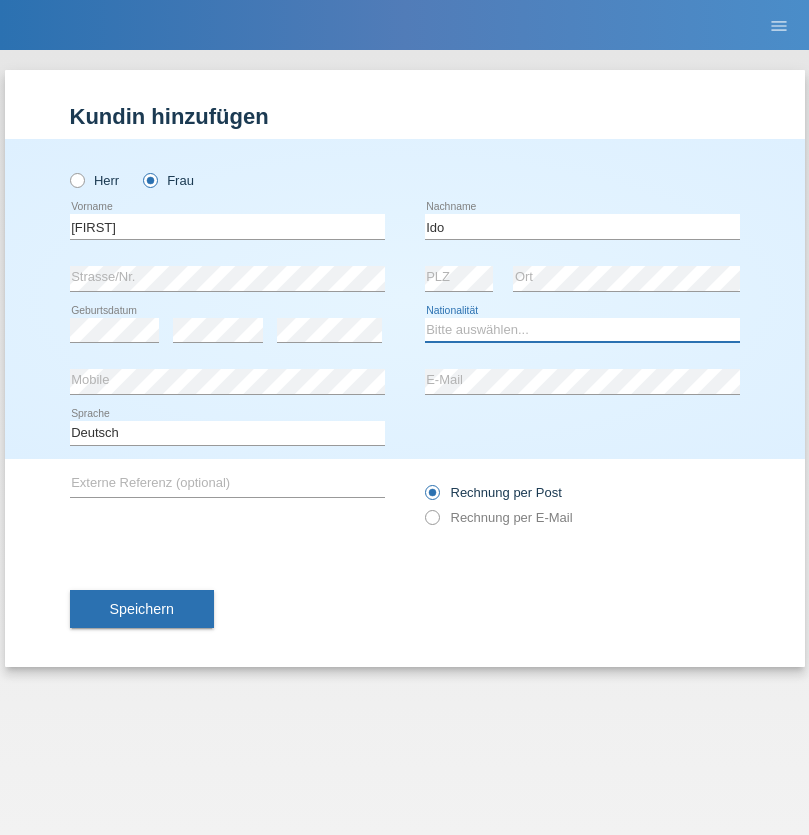 select on "CH" 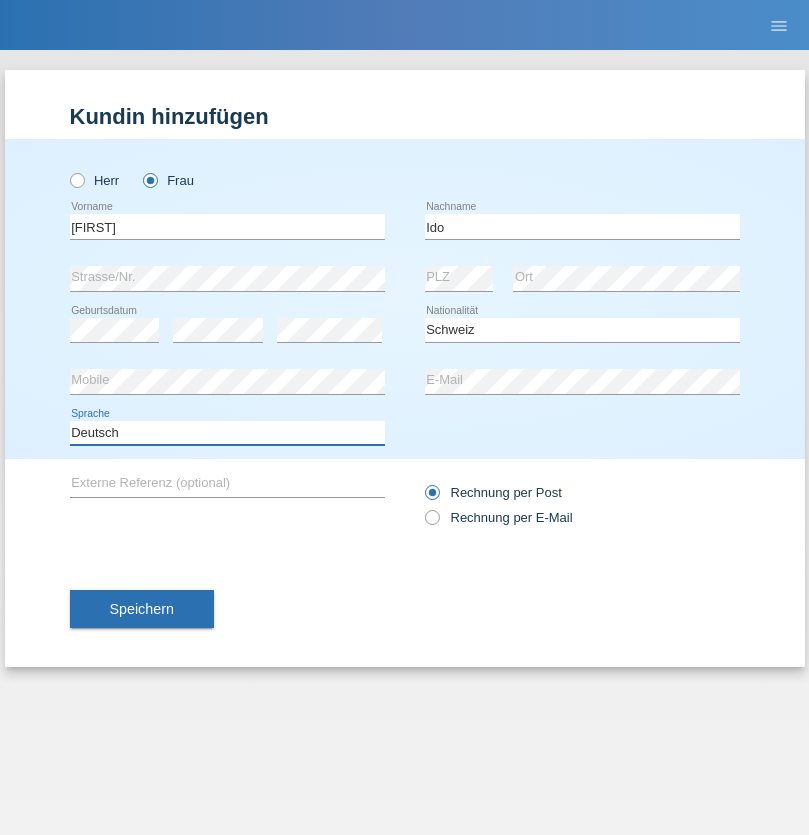 select on "en" 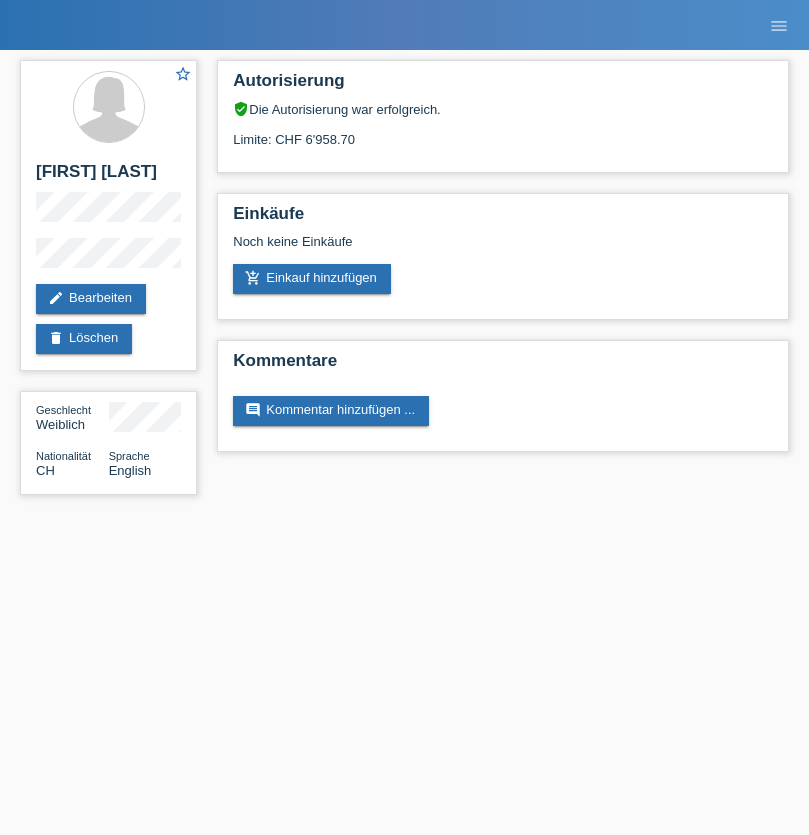 scroll, scrollTop: 0, scrollLeft: 0, axis: both 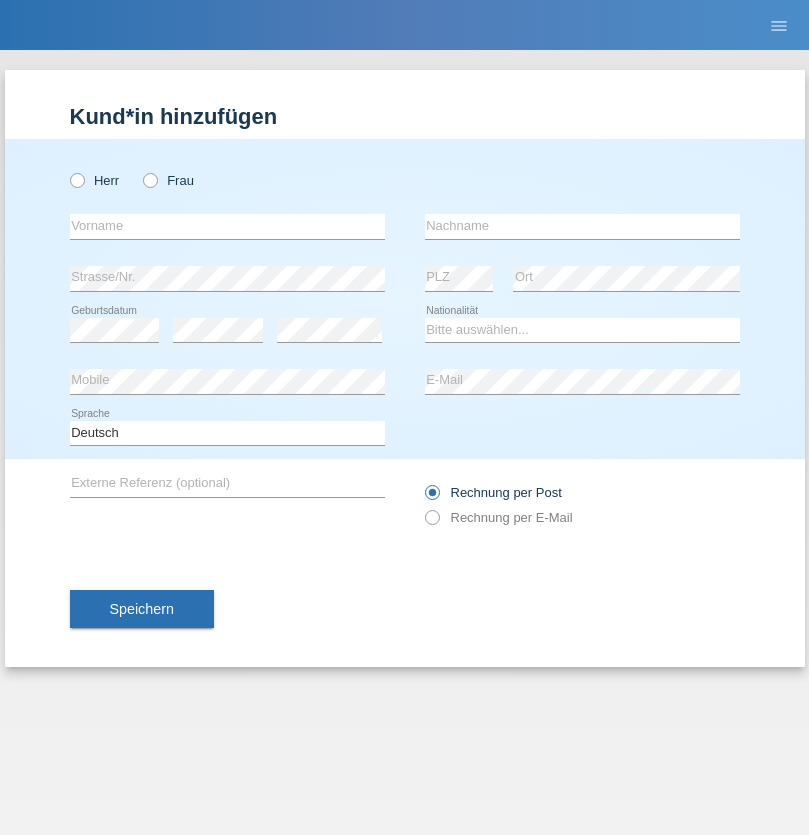 radio on "true" 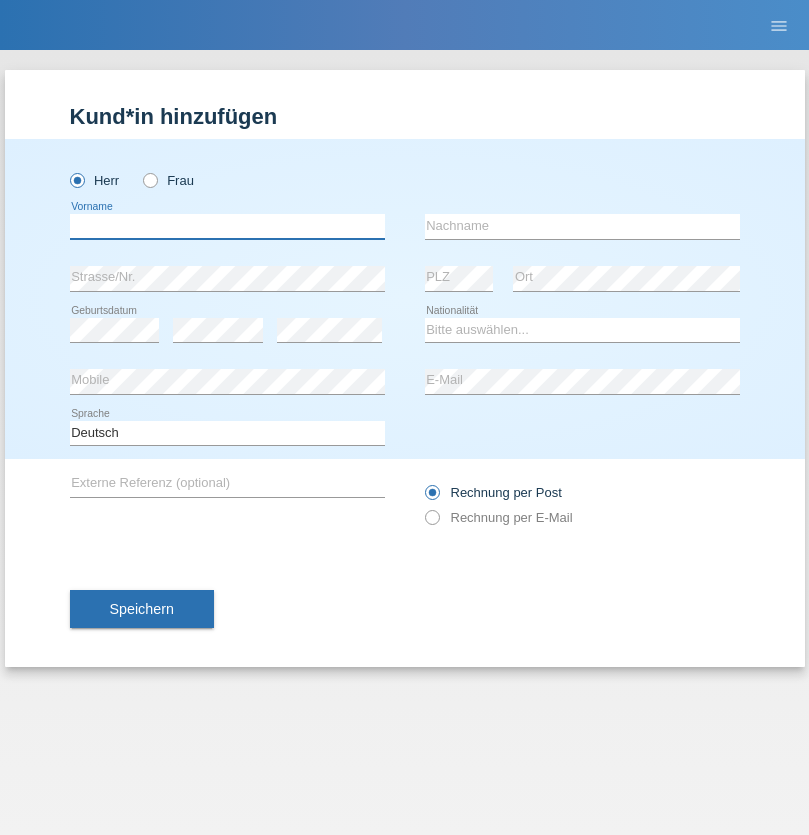click at bounding box center [227, 226] 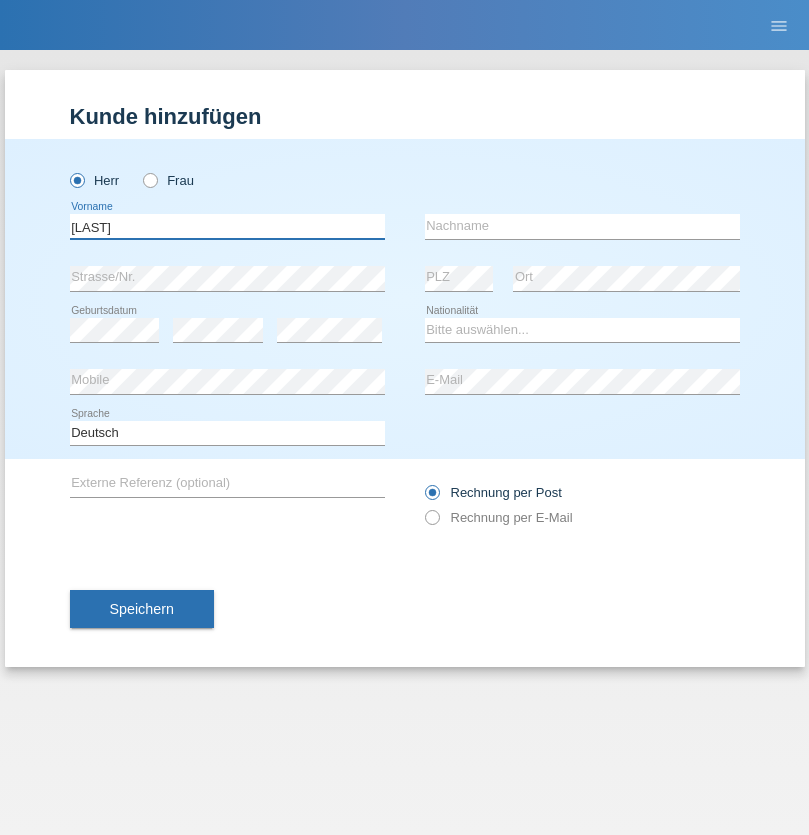 type on "Guilherme" 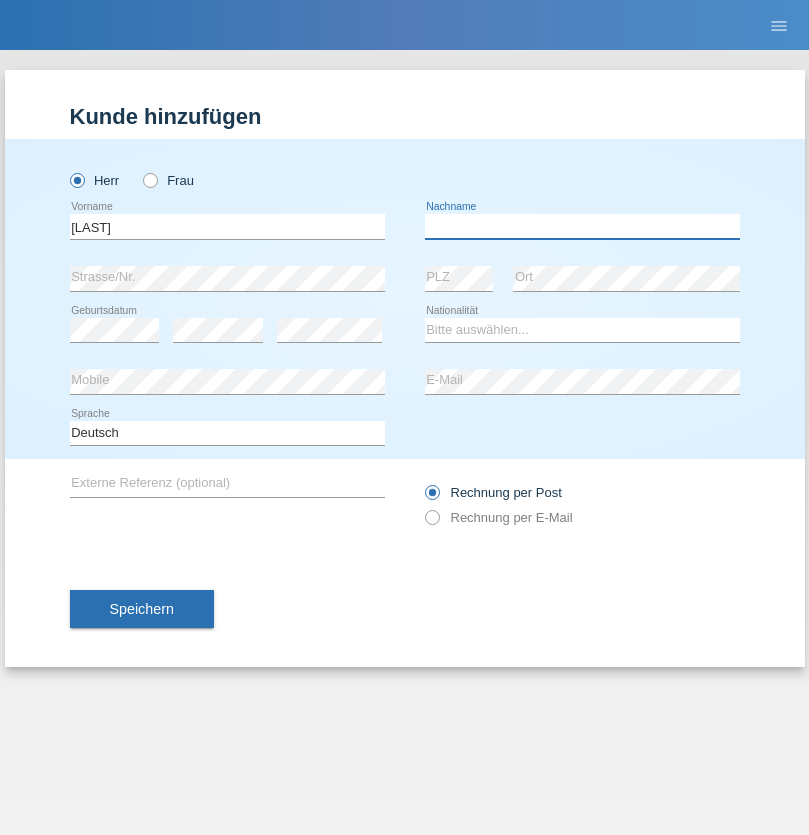 click at bounding box center [582, 226] 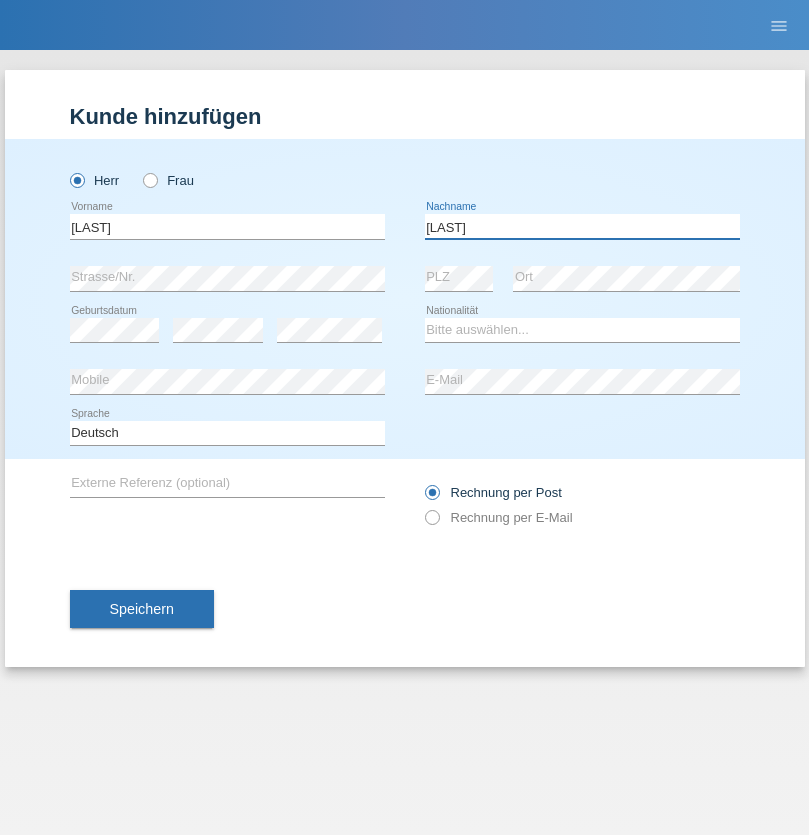 type on "Ferreira" 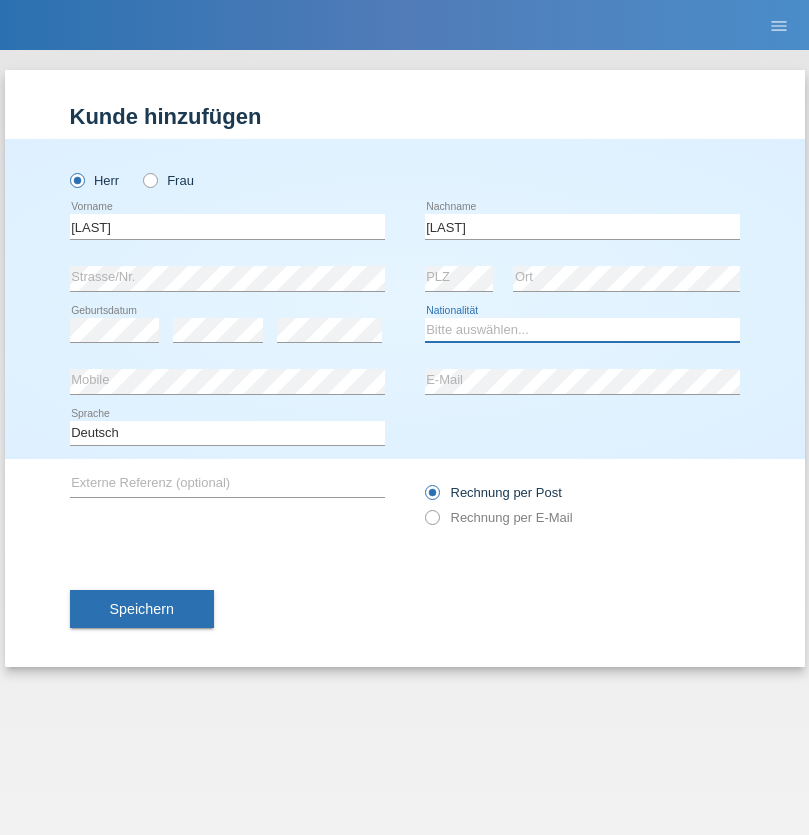 select on "PT" 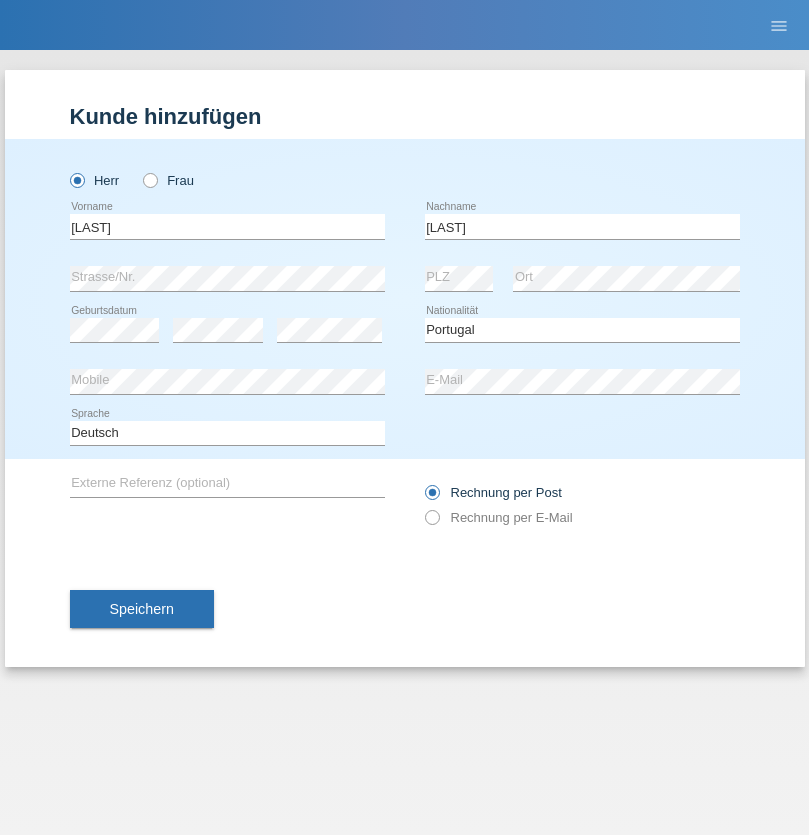select on "C" 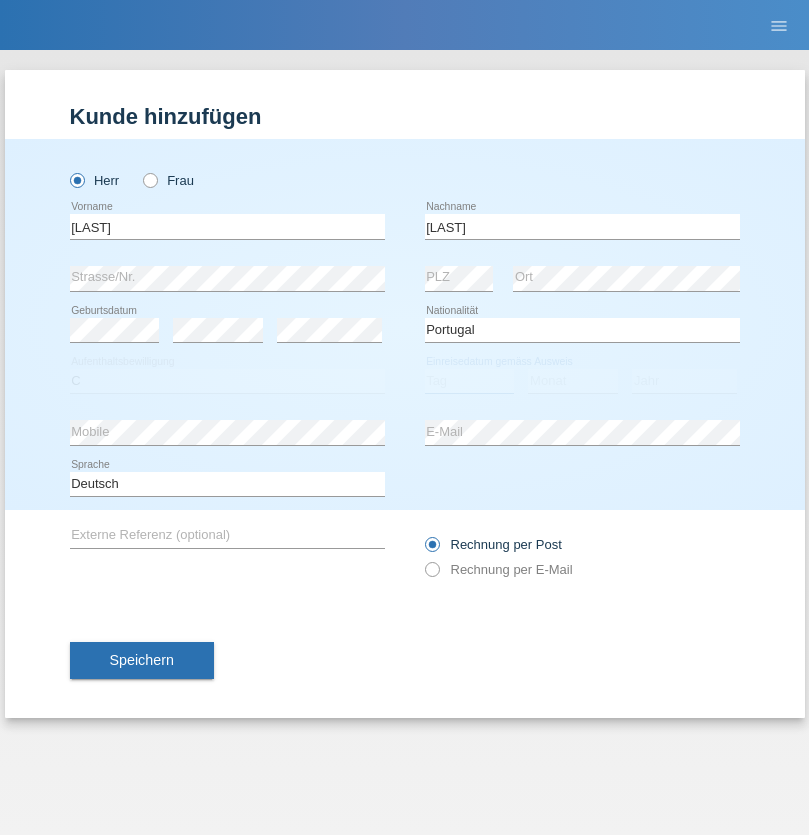 select on "04" 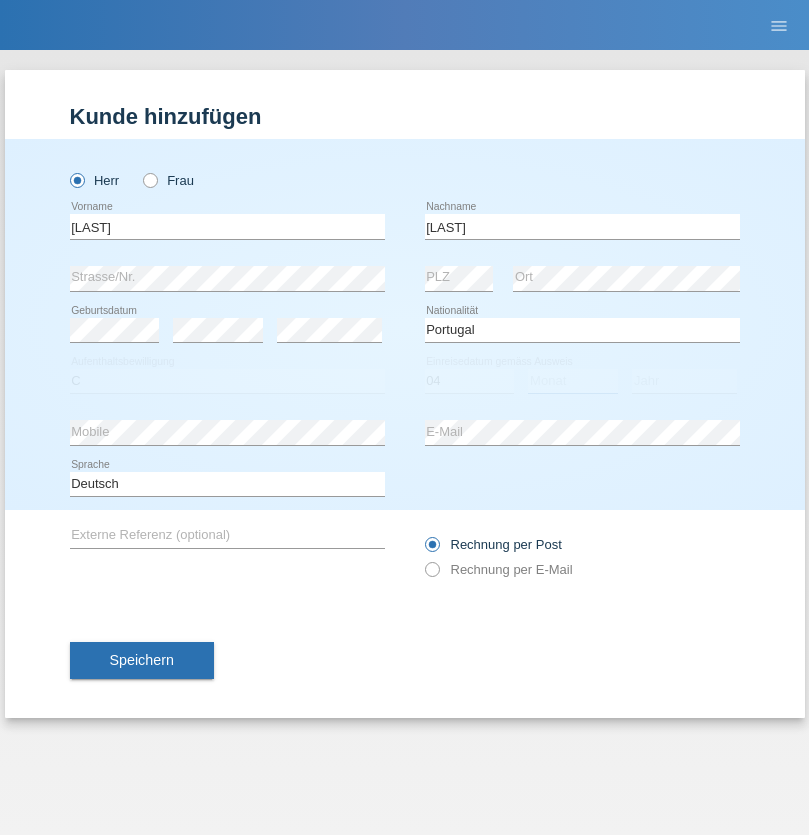 select on "09" 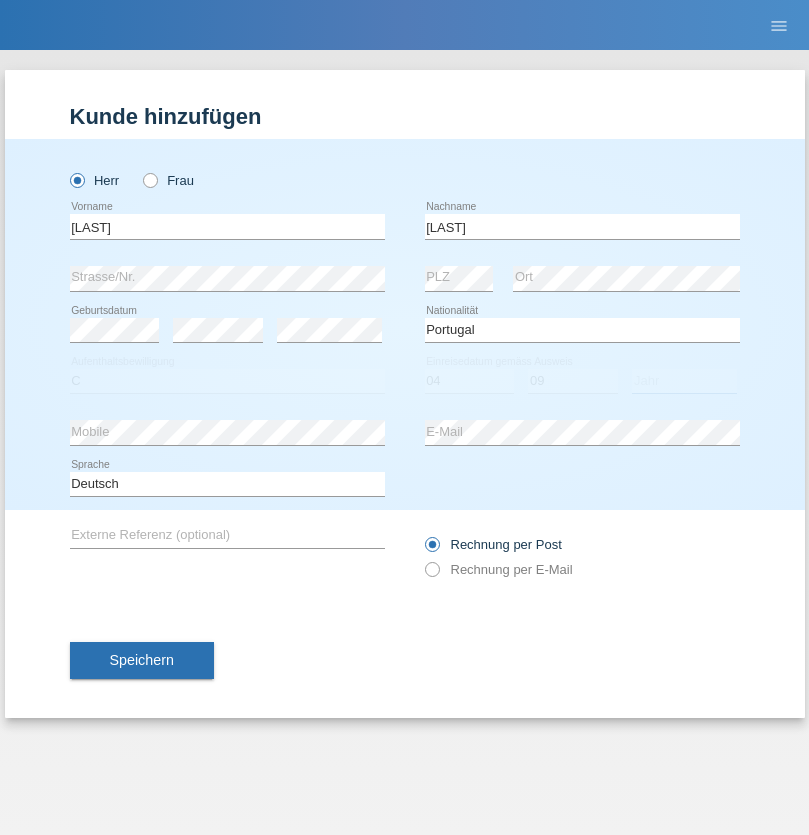 select on "2021" 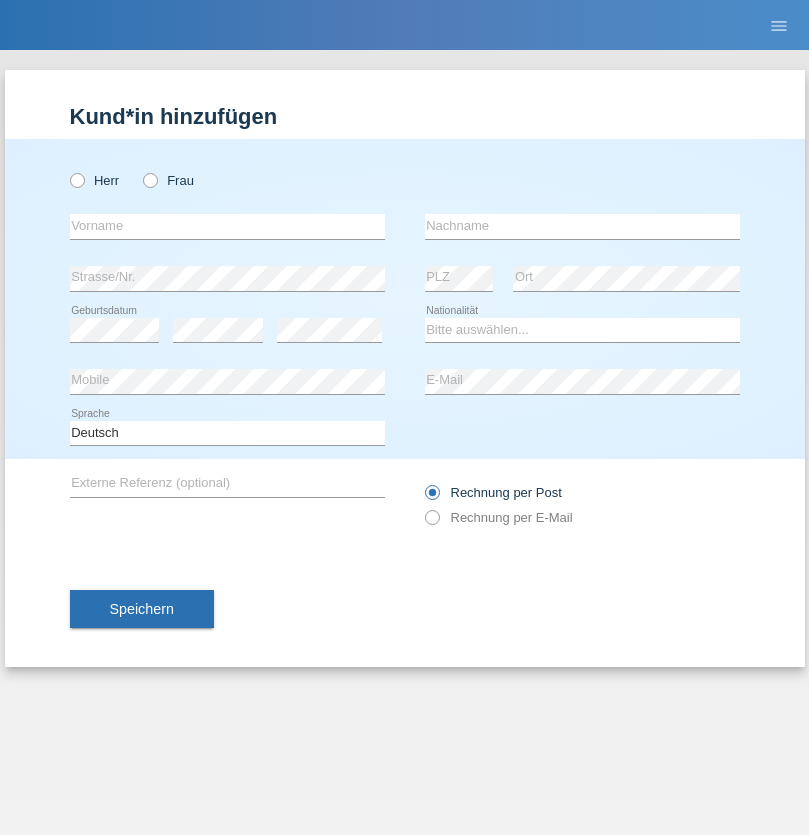 scroll, scrollTop: 0, scrollLeft: 0, axis: both 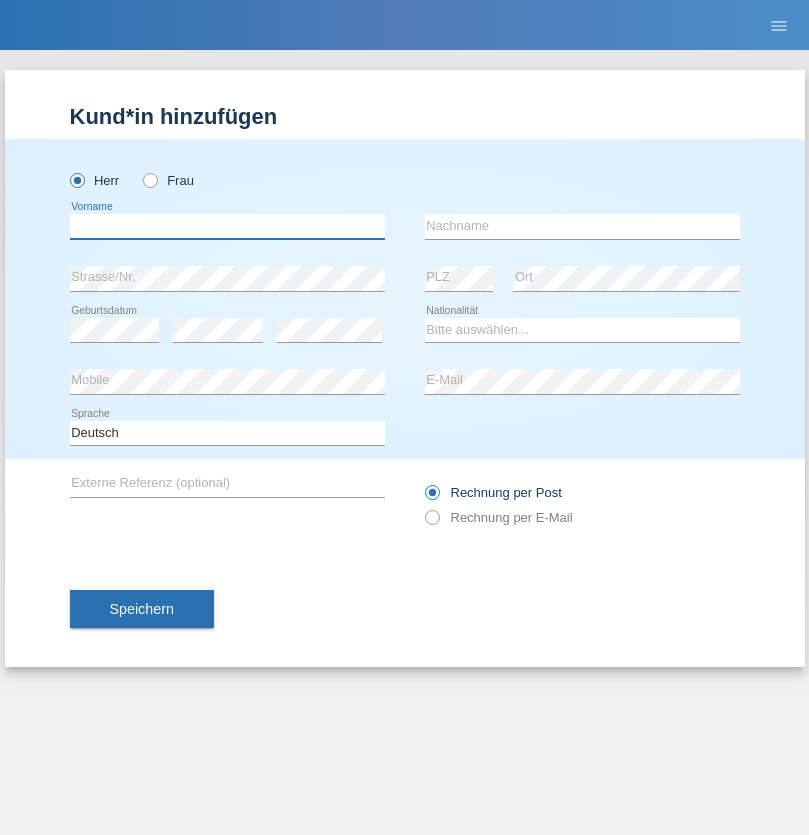 click at bounding box center [227, 226] 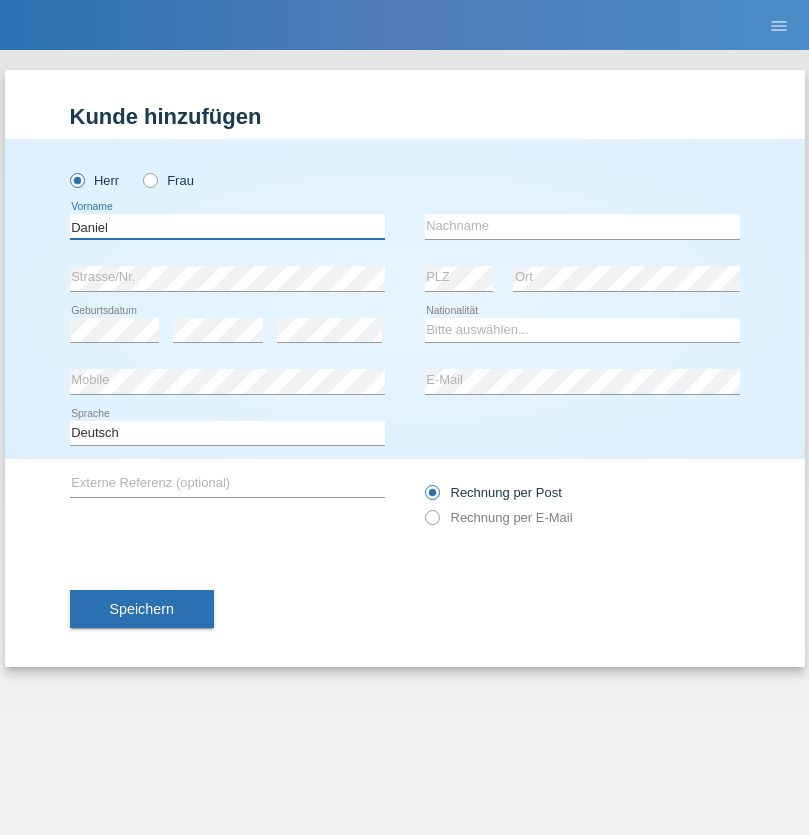 type on "Daniel" 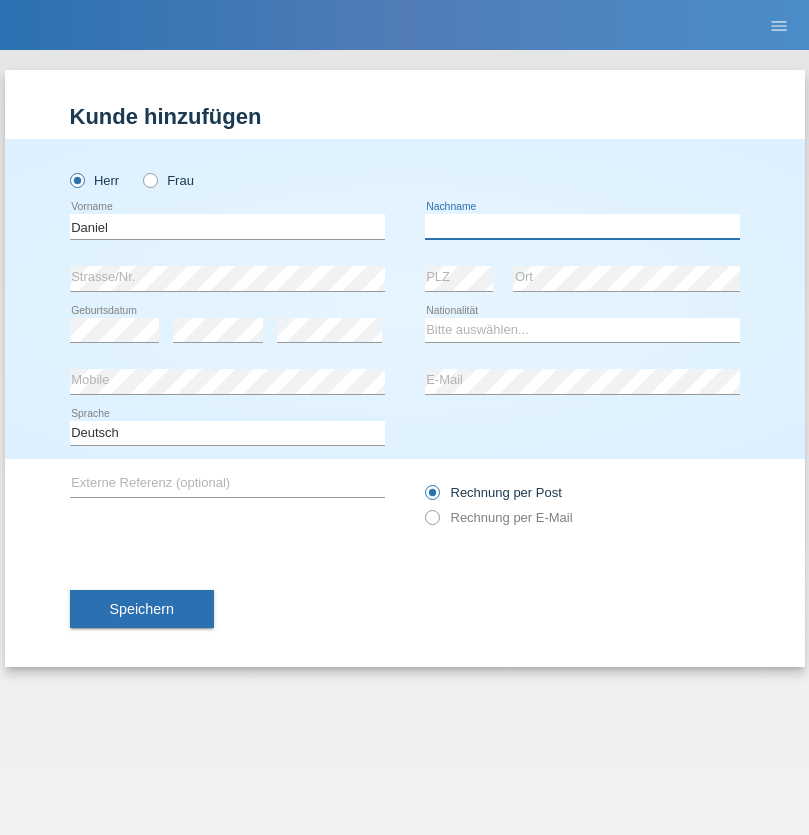 click at bounding box center [582, 226] 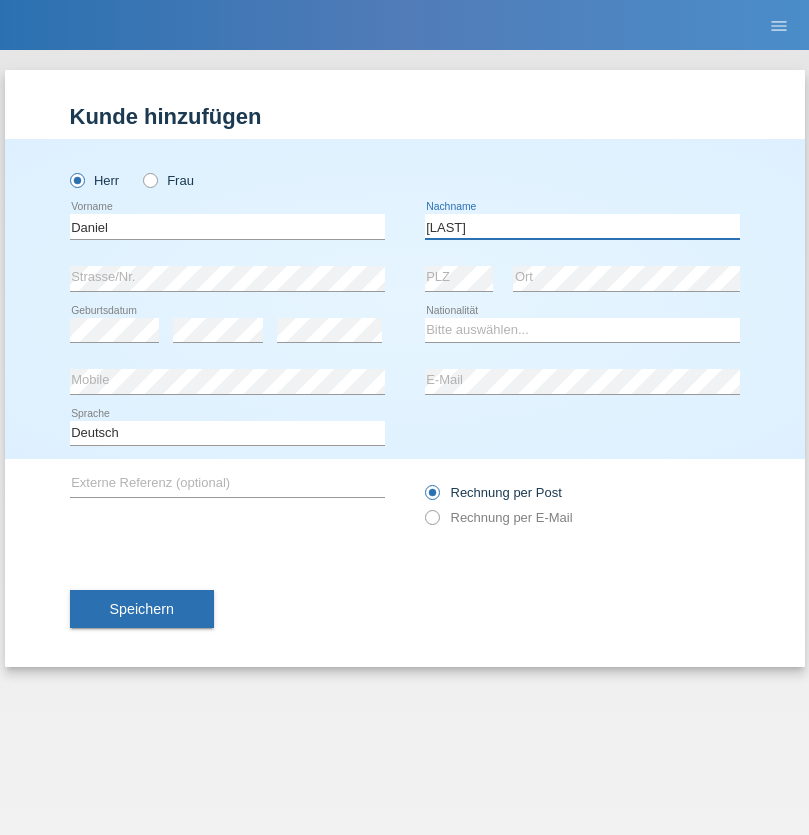 type on "Falk" 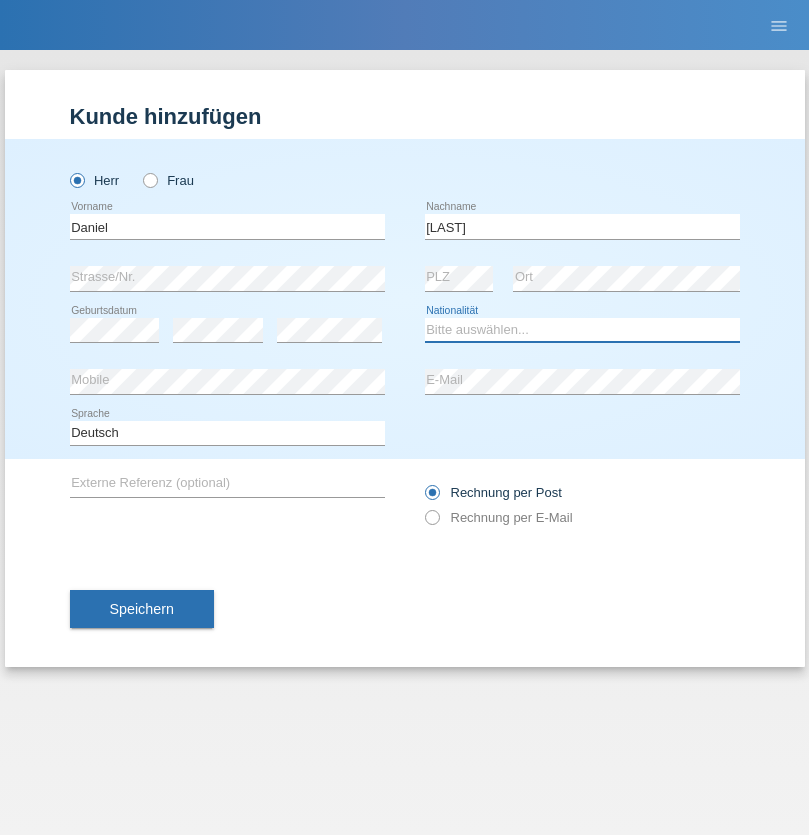 select on "CH" 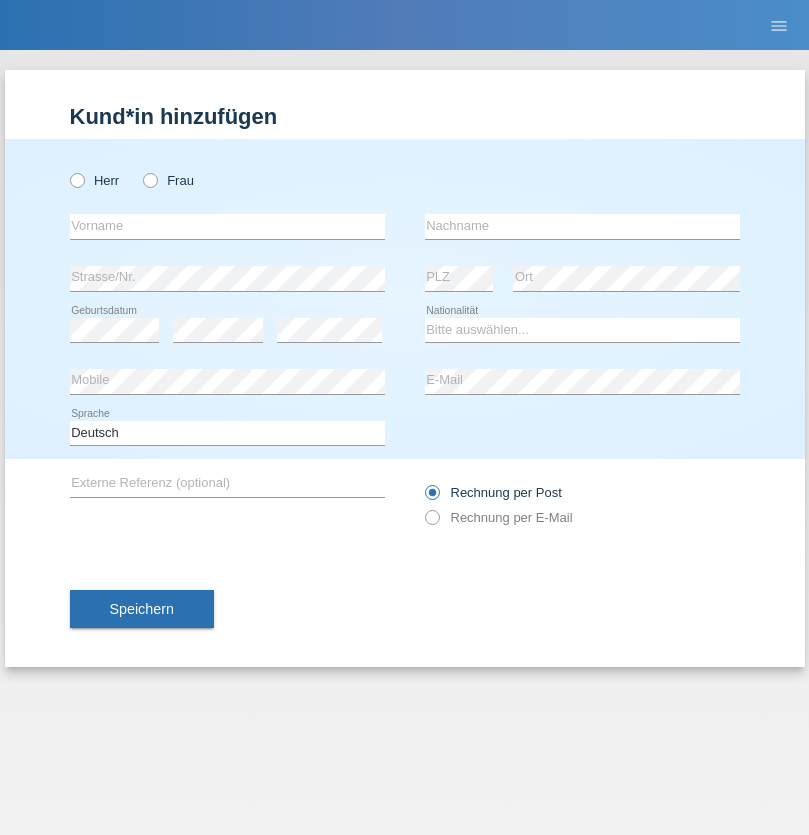 scroll, scrollTop: 0, scrollLeft: 0, axis: both 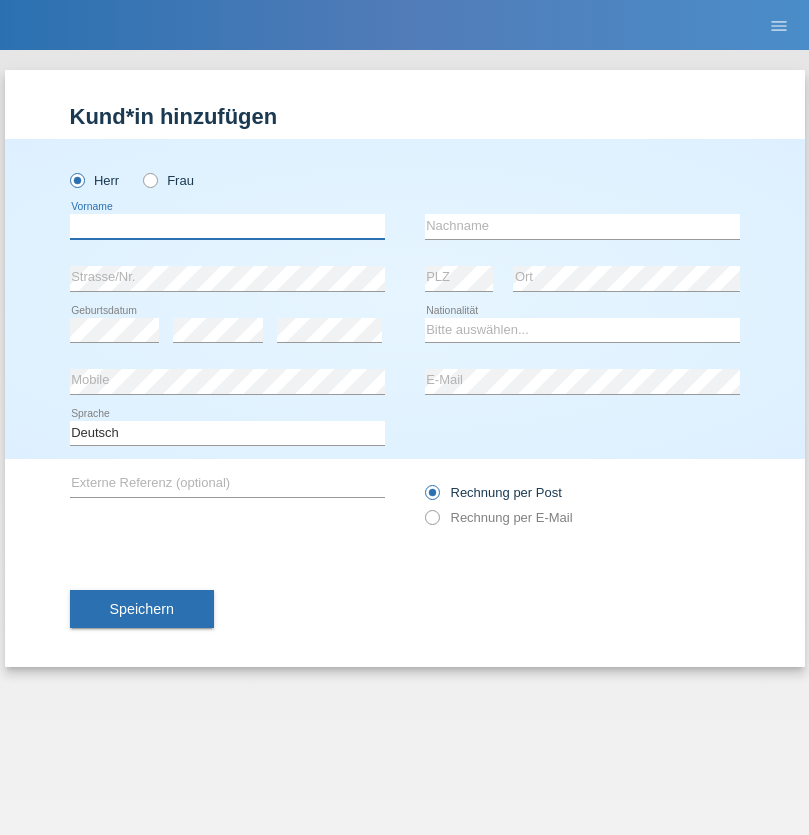 click at bounding box center [227, 226] 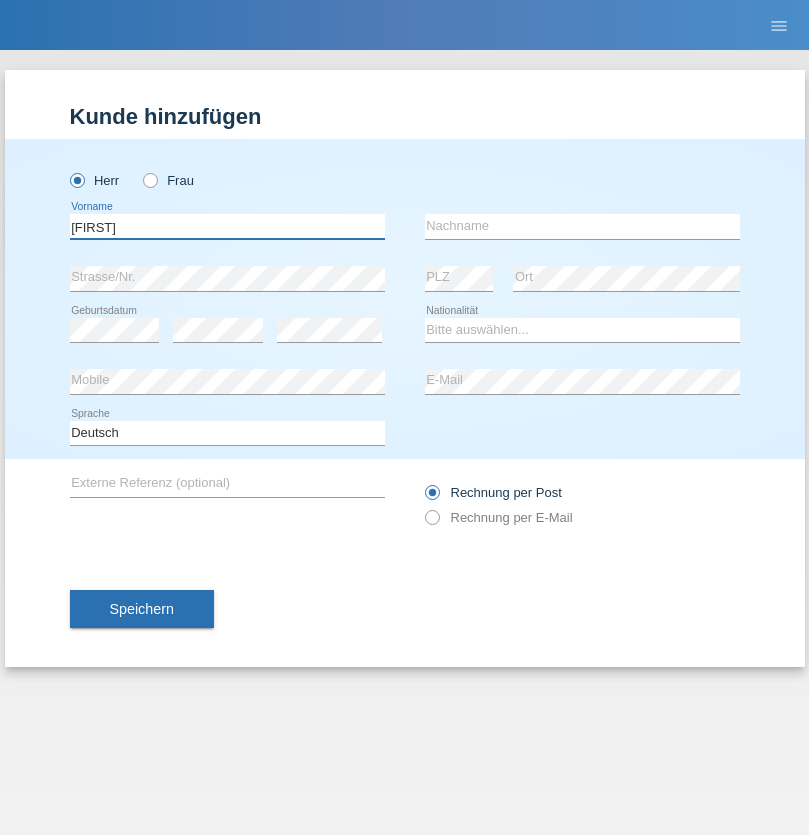 type on "[FIRST]" 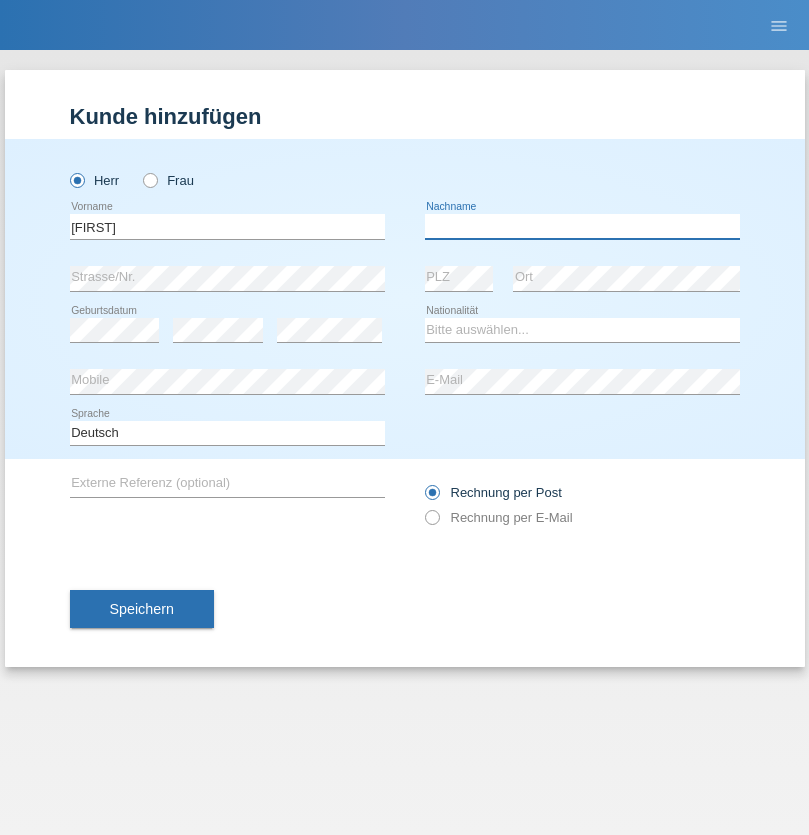 click at bounding box center (582, 226) 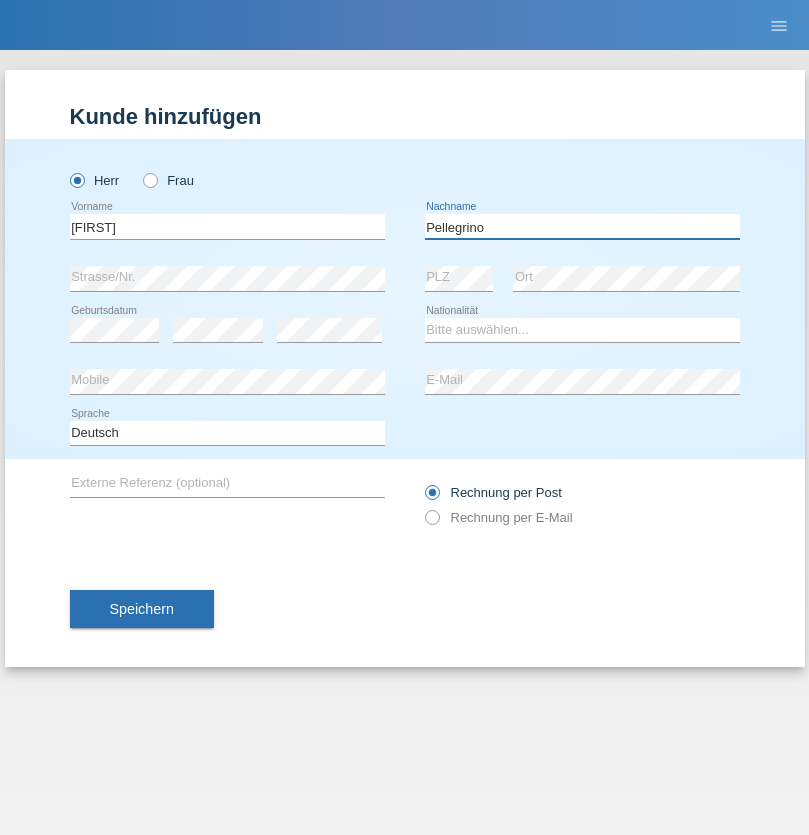 type on "Pellegrino" 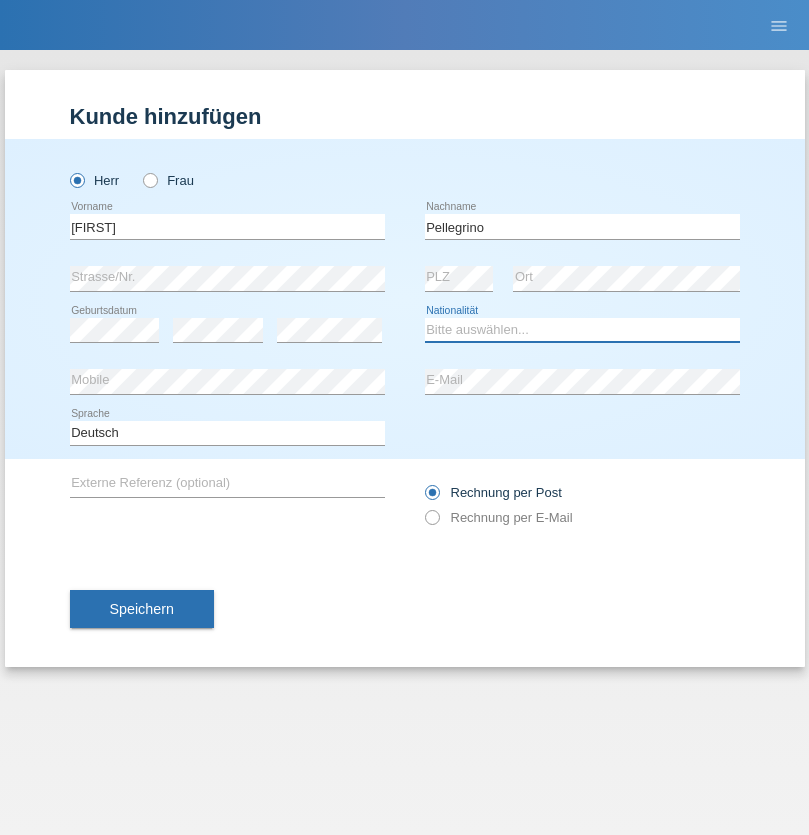 select on "IT" 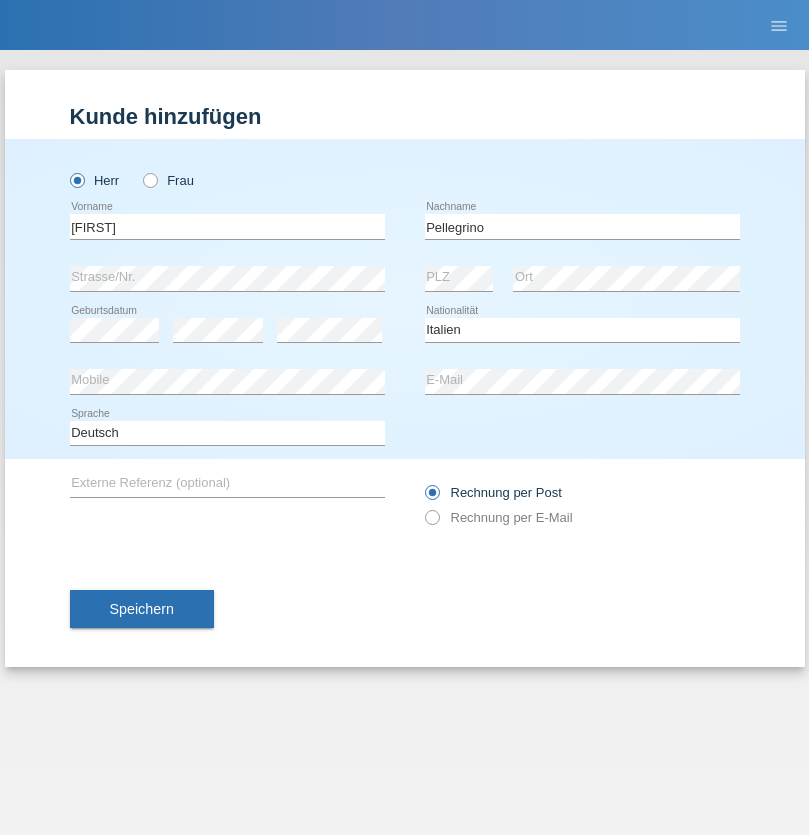select on "C" 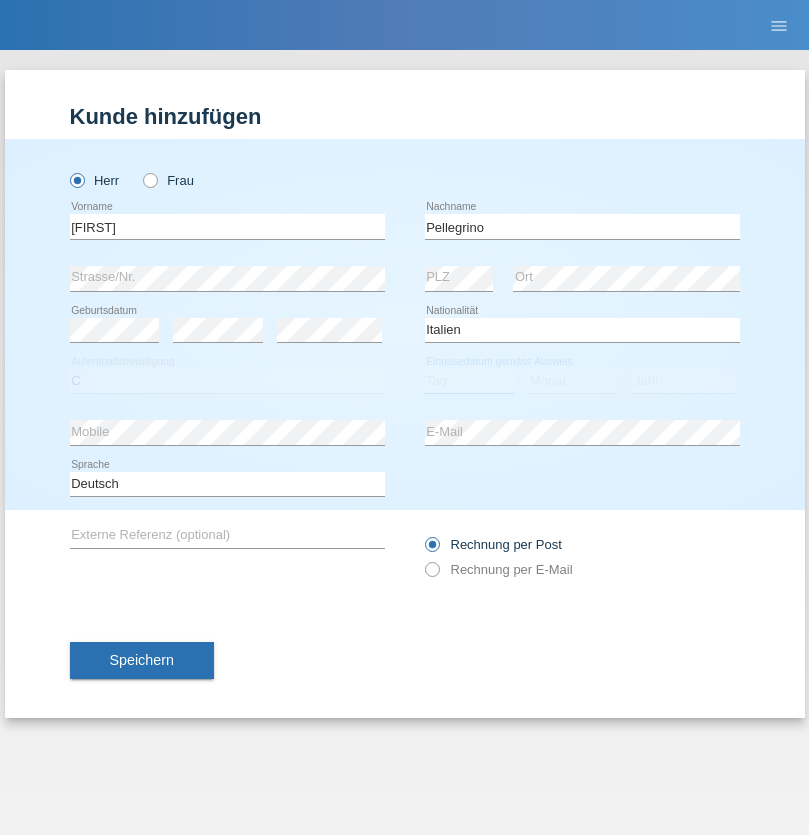 select on "07" 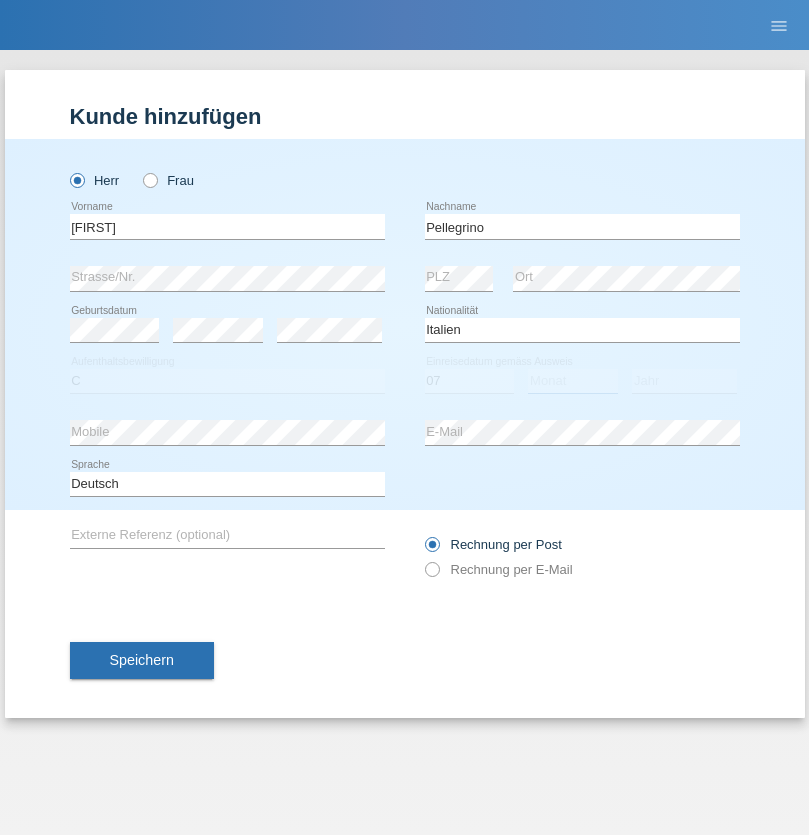 select on "07" 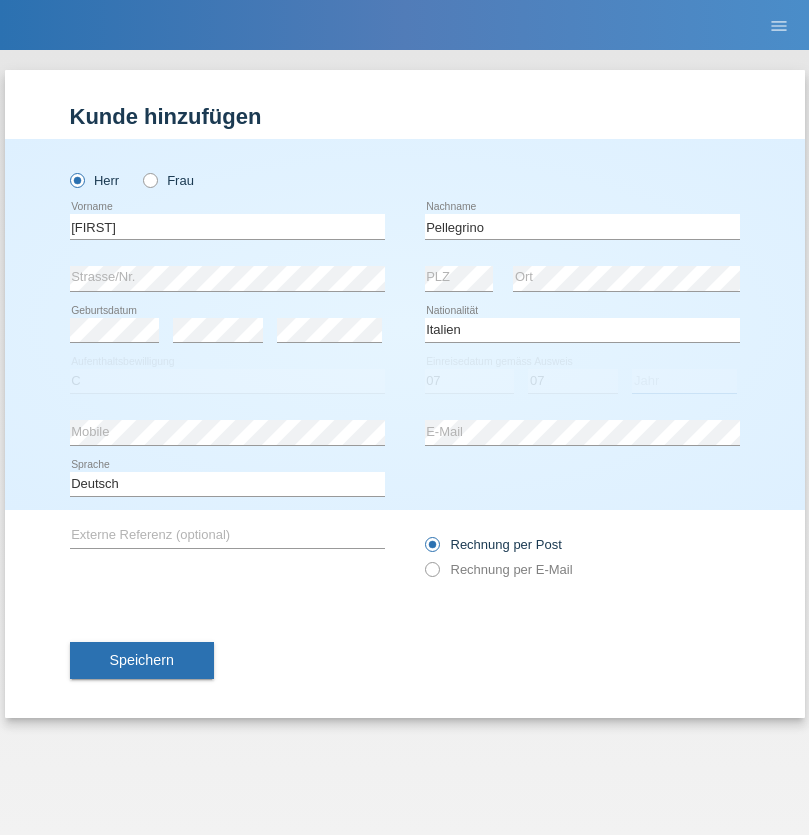 select on "2021" 